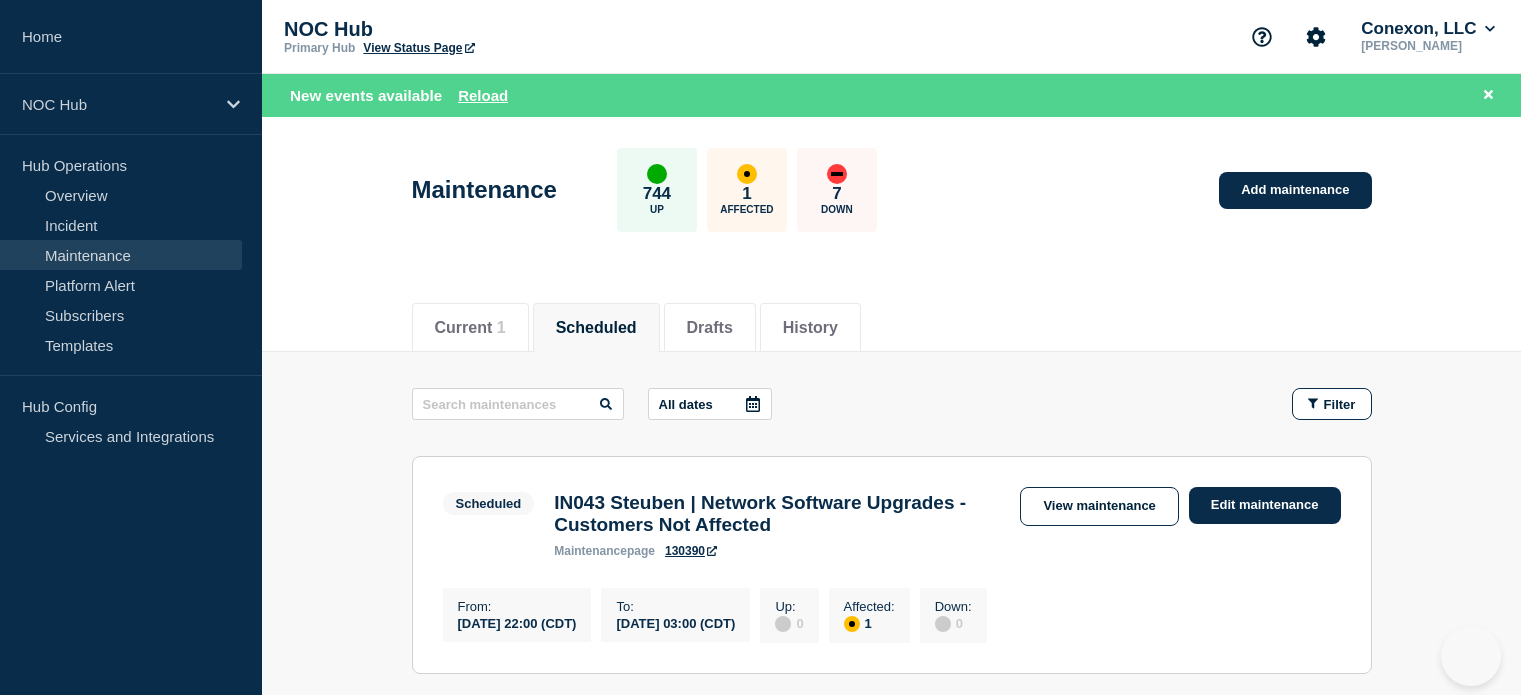 scroll, scrollTop: 0, scrollLeft: 0, axis: both 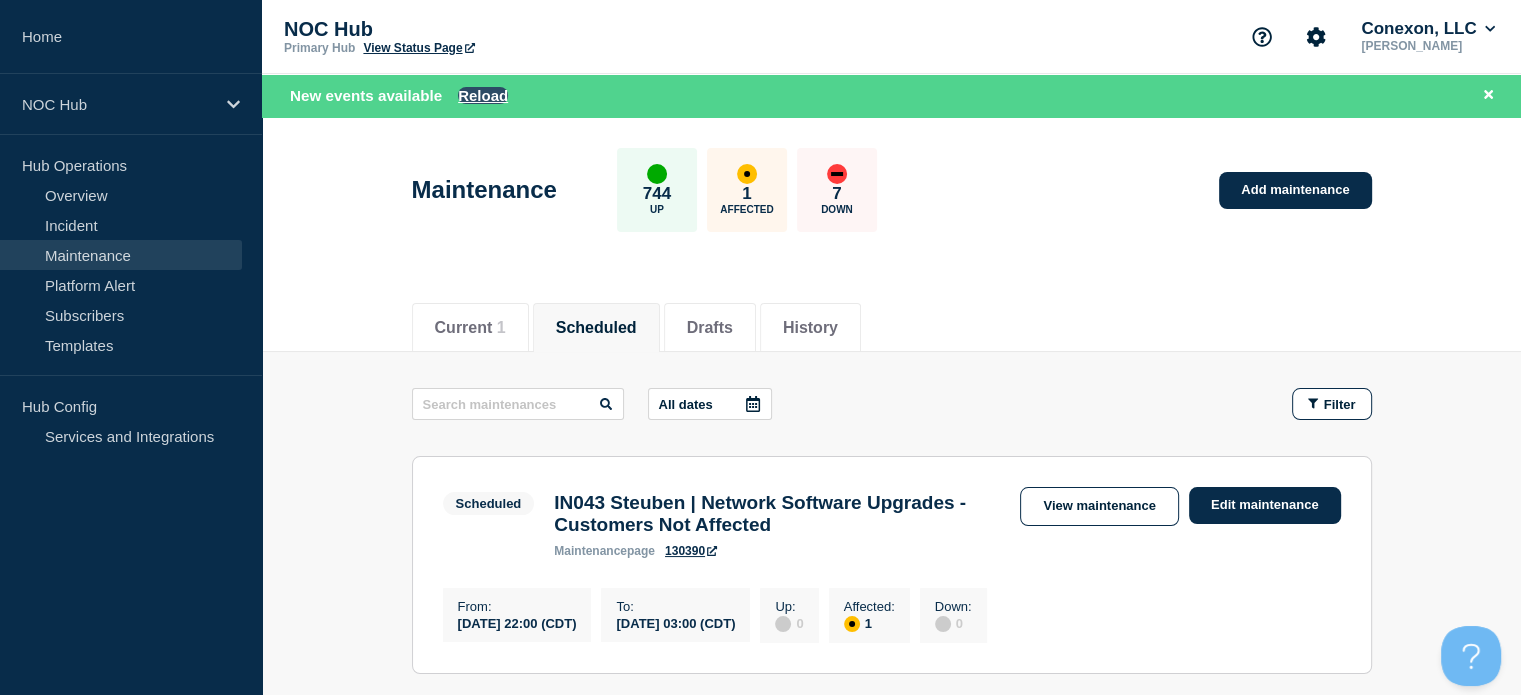 click on "Reload" at bounding box center (483, 95) 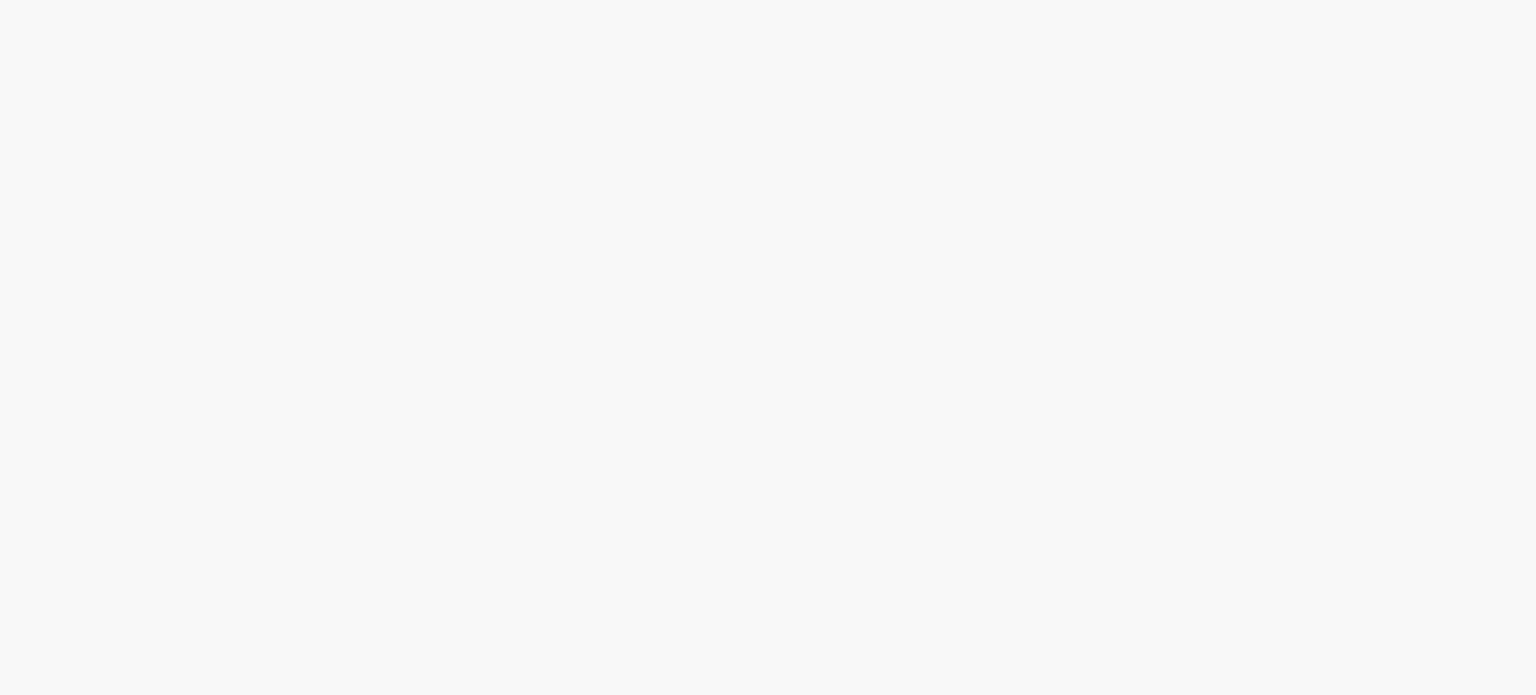 scroll, scrollTop: 0, scrollLeft: 0, axis: both 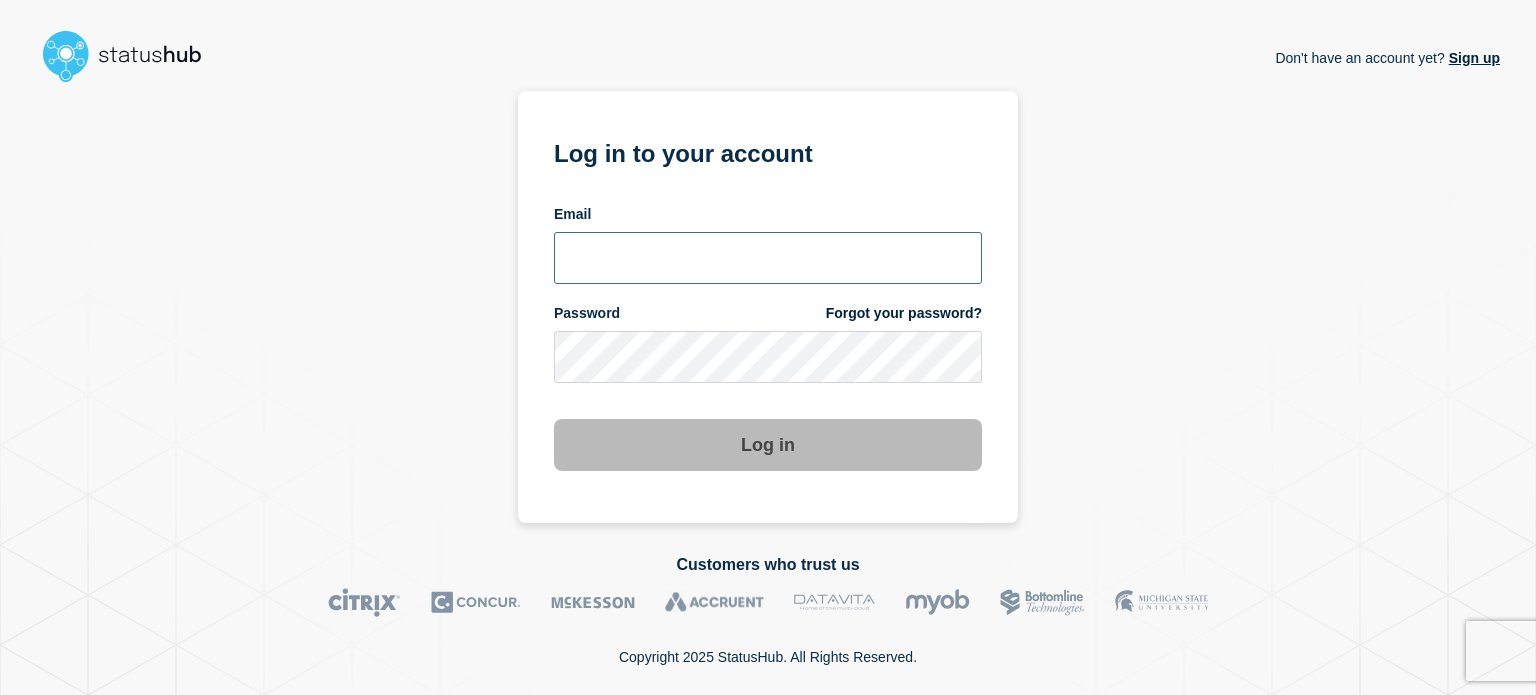 type on "devin.handy@conexon.us" 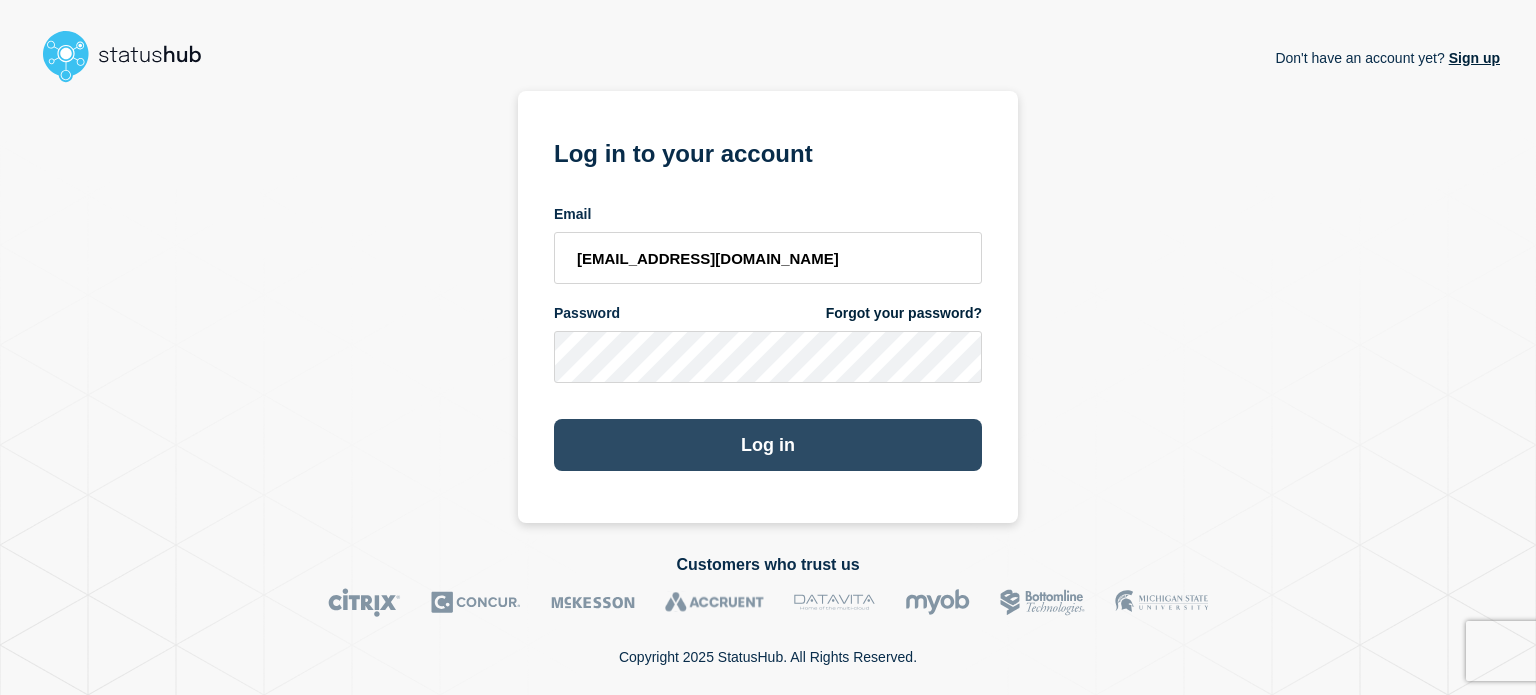 click on "Log in" at bounding box center [768, 445] 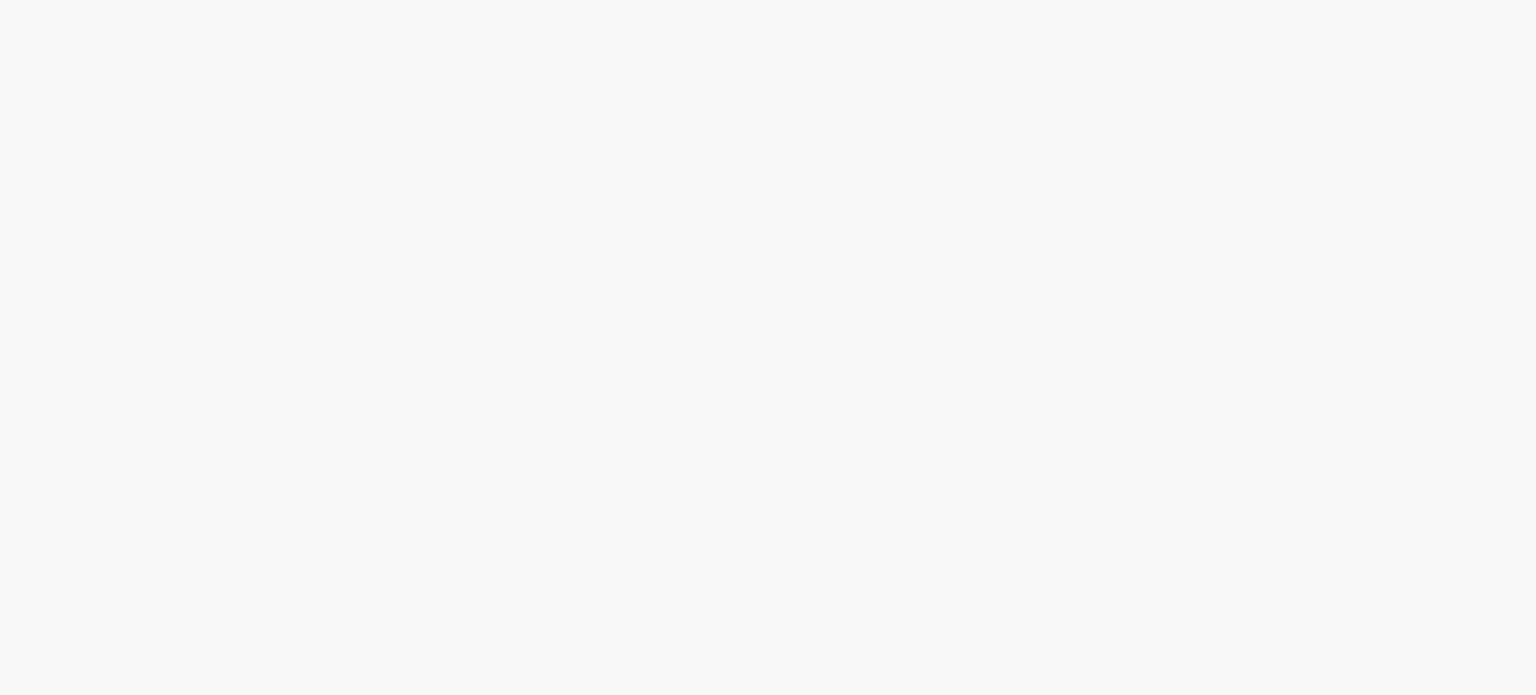 scroll, scrollTop: 0, scrollLeft: 0, axis: both 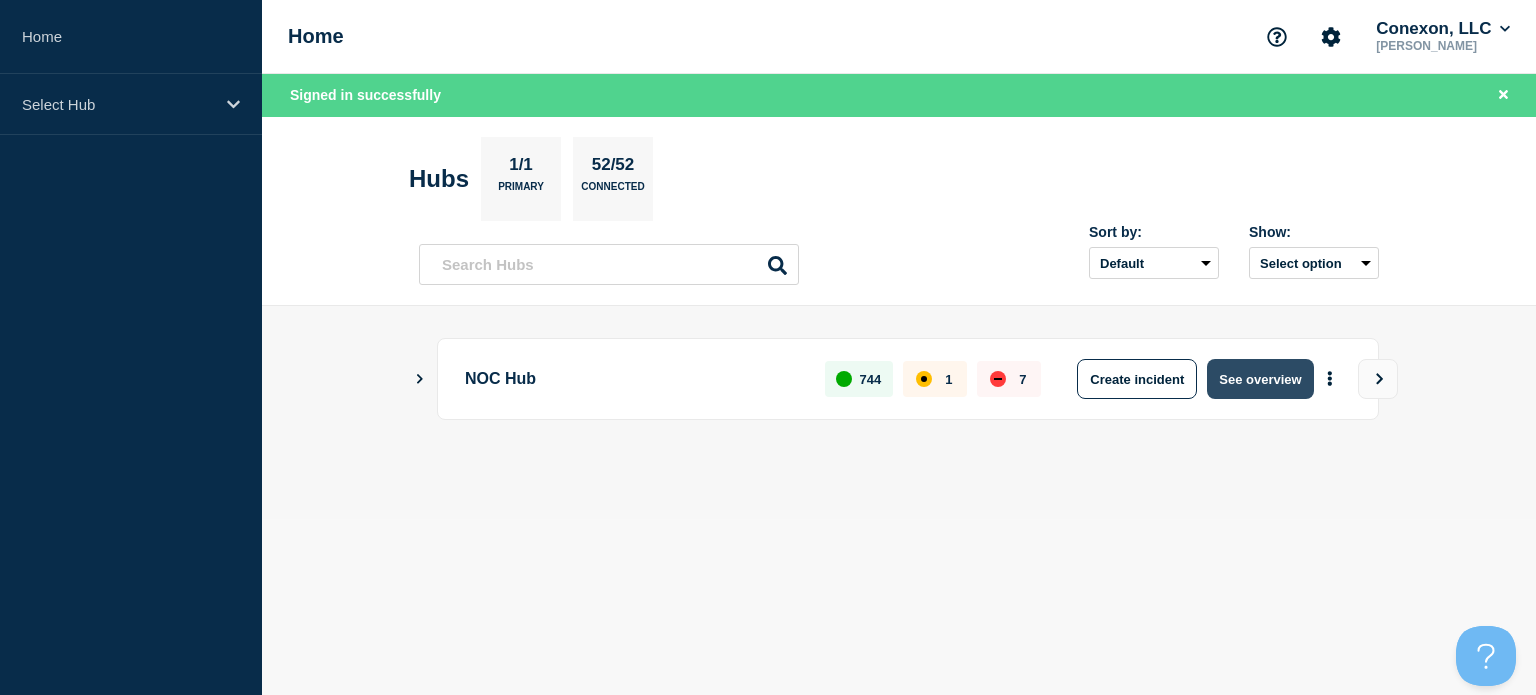 click on "See overview" at bounding box center [1260, 379] 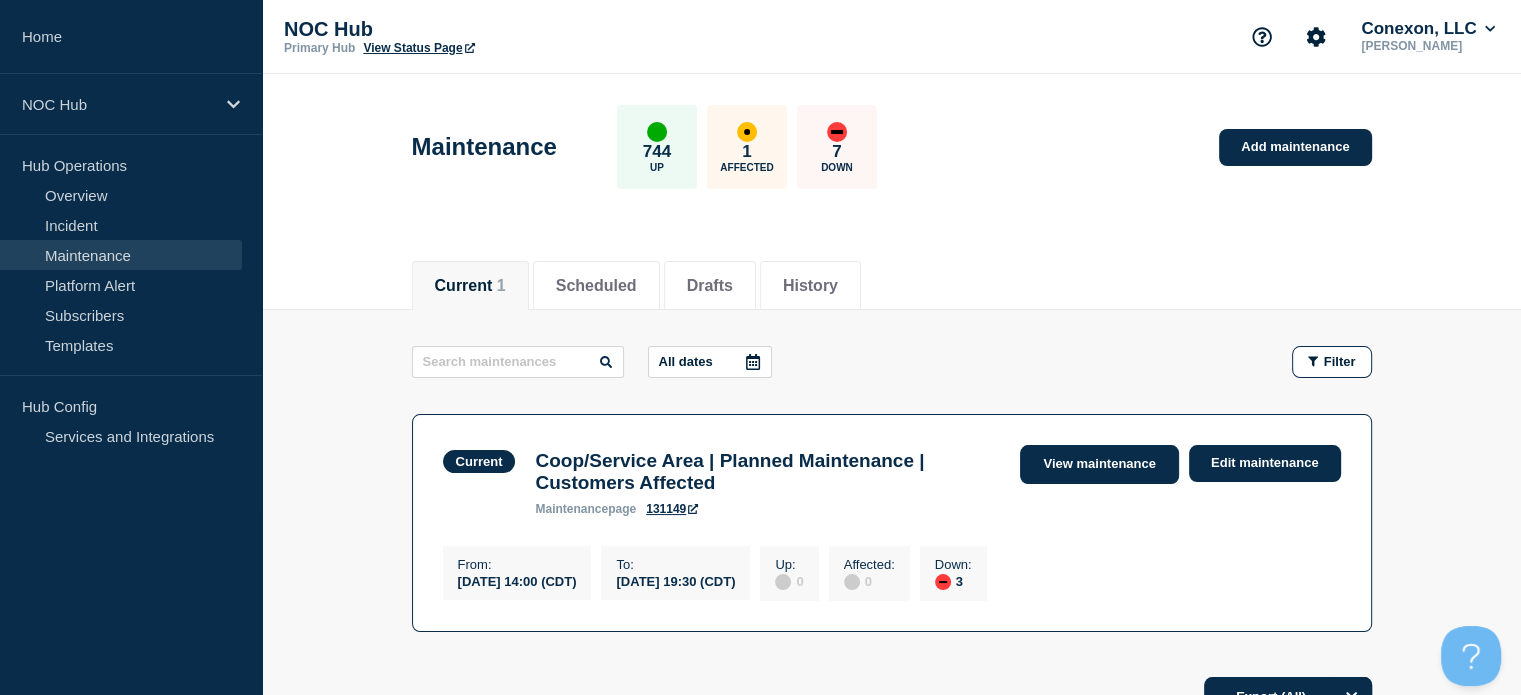 click on "View maintenance" at bounding box center [1099, 464] 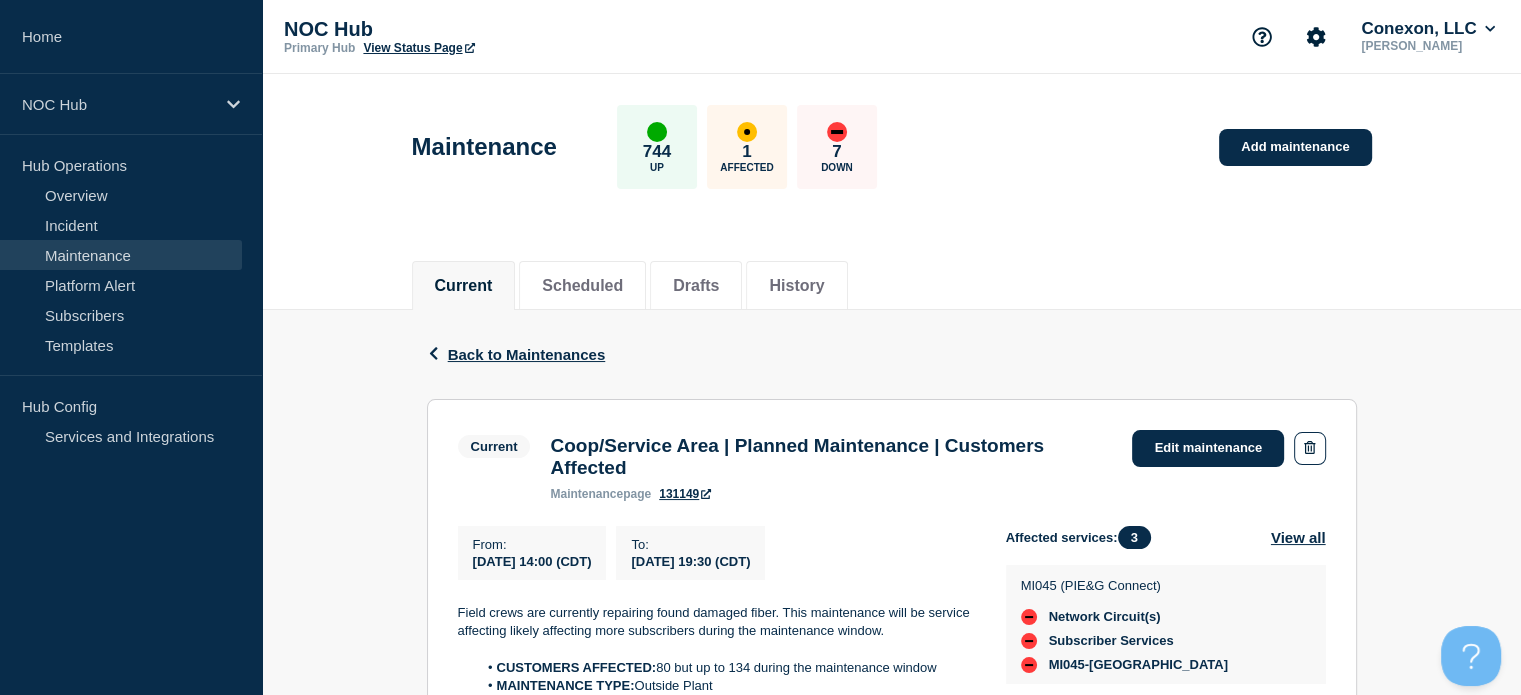 click on "Coop/Service Area | Planned Maintenance | Customers Affected" at bounding box center (831, 457) 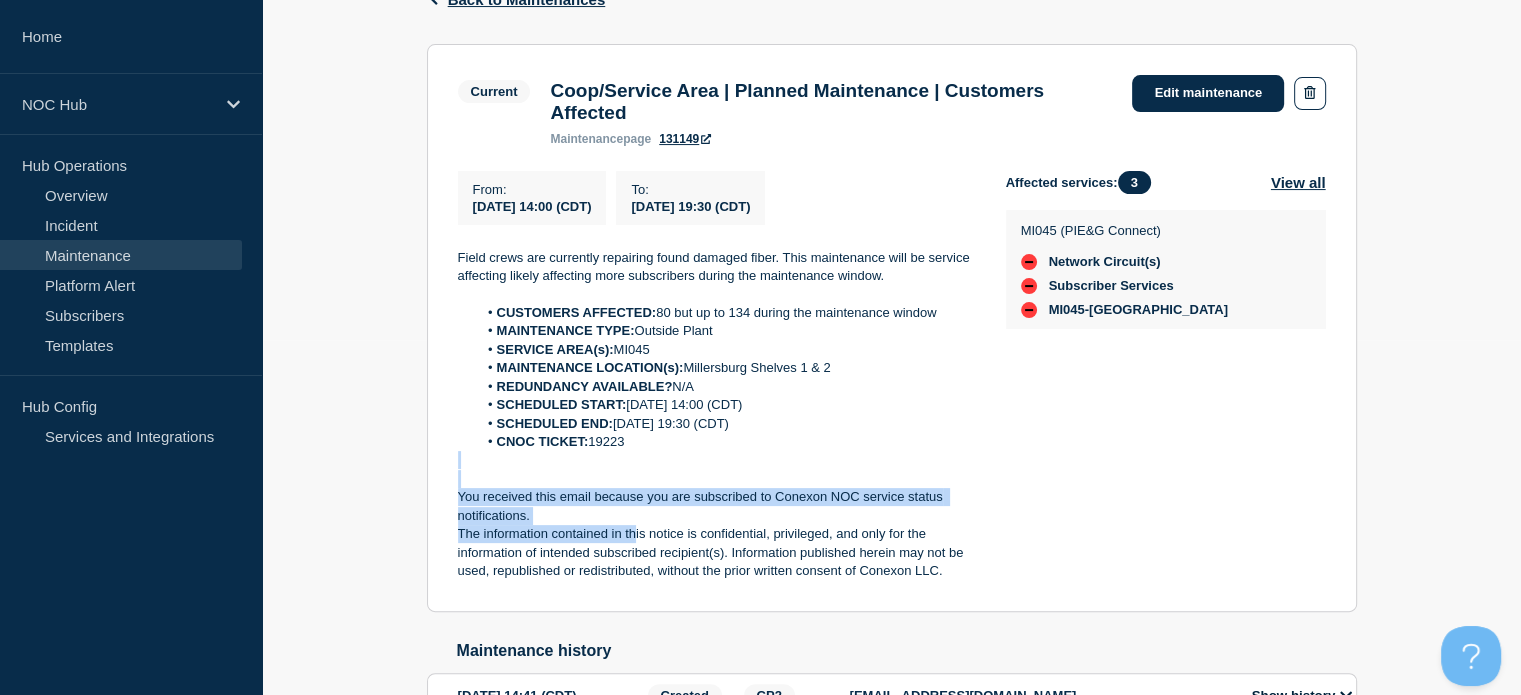 scroll, scrollTop: 400, scrollLeft: 0, axis: vertical 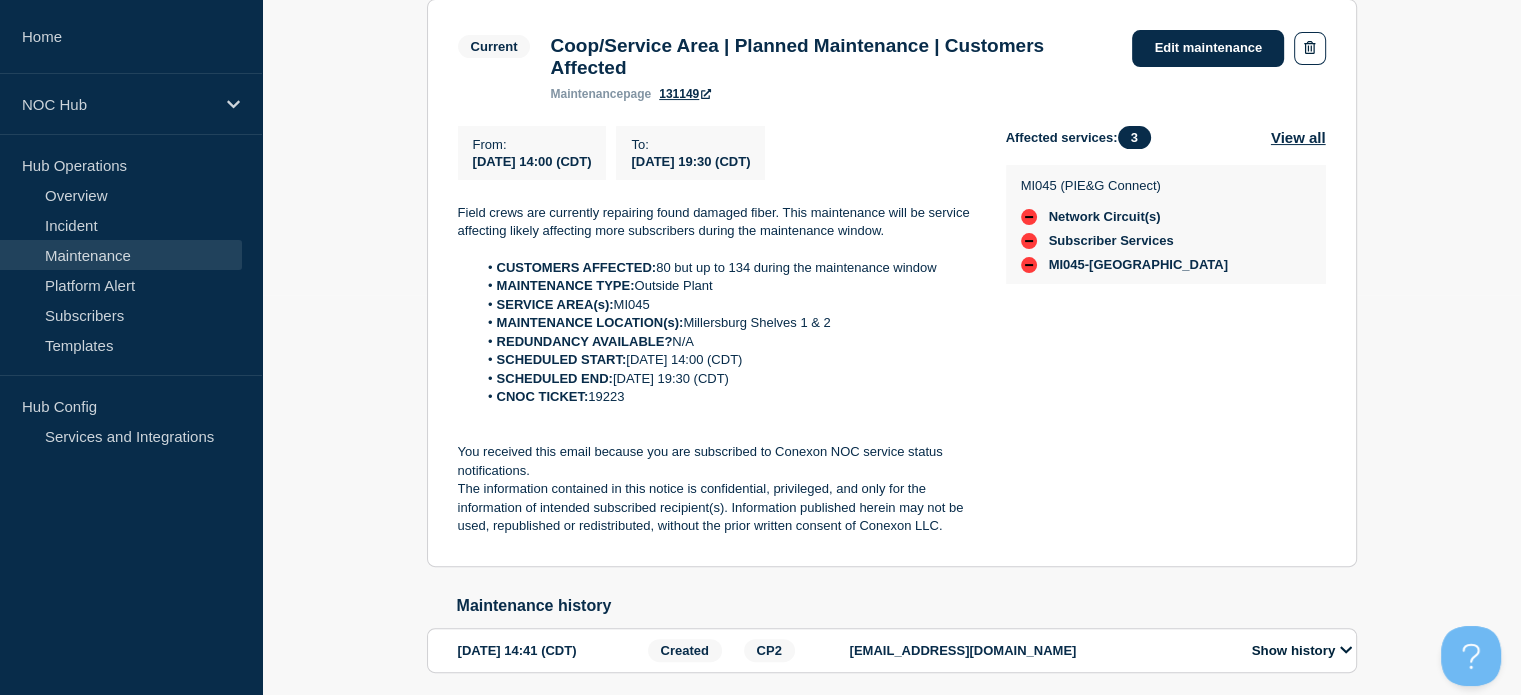 drag, startPoint x: 634, startPoint y: 503, endPoint x: 475, endPoint y: 431, distance: 174.54225 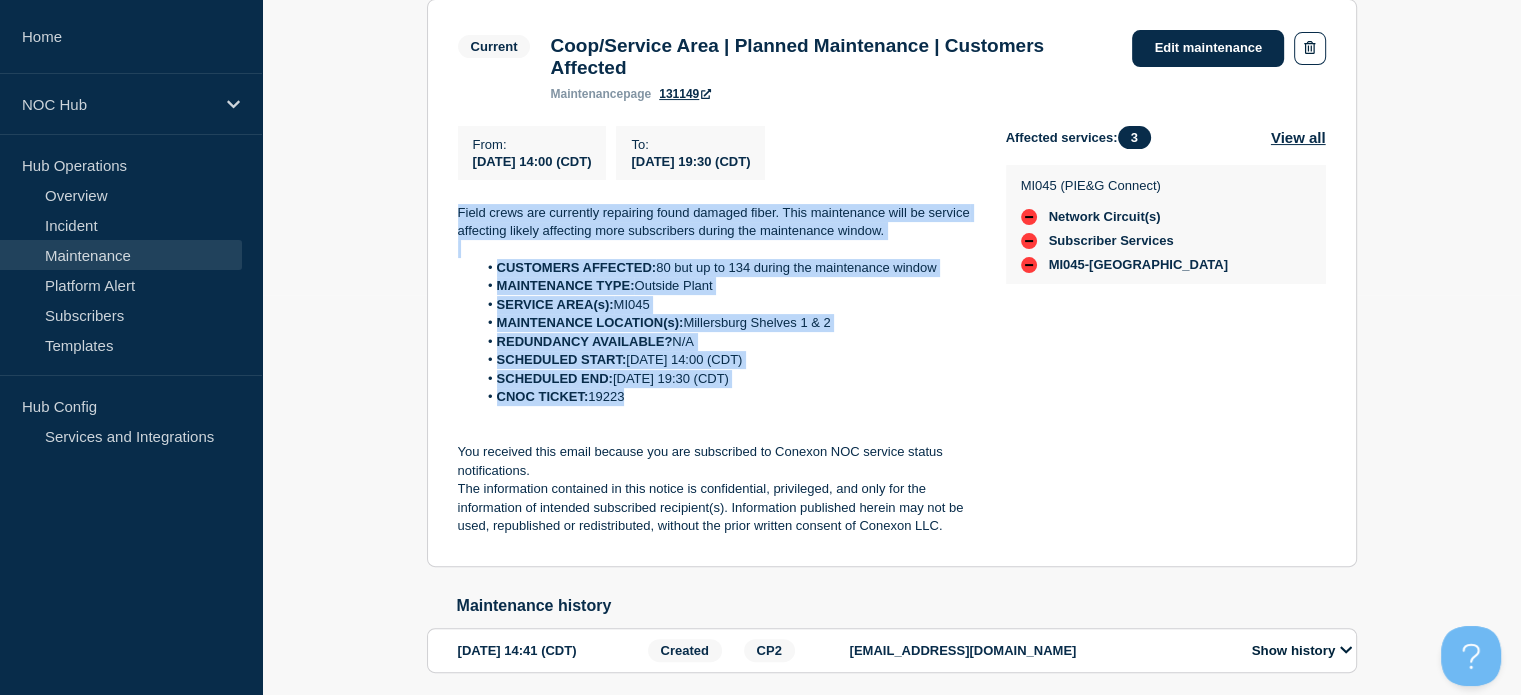 drag, startPoint x: 649, startPoint y: 408, endPoint x: 415, endPoint y: 212, distance: 305.24088 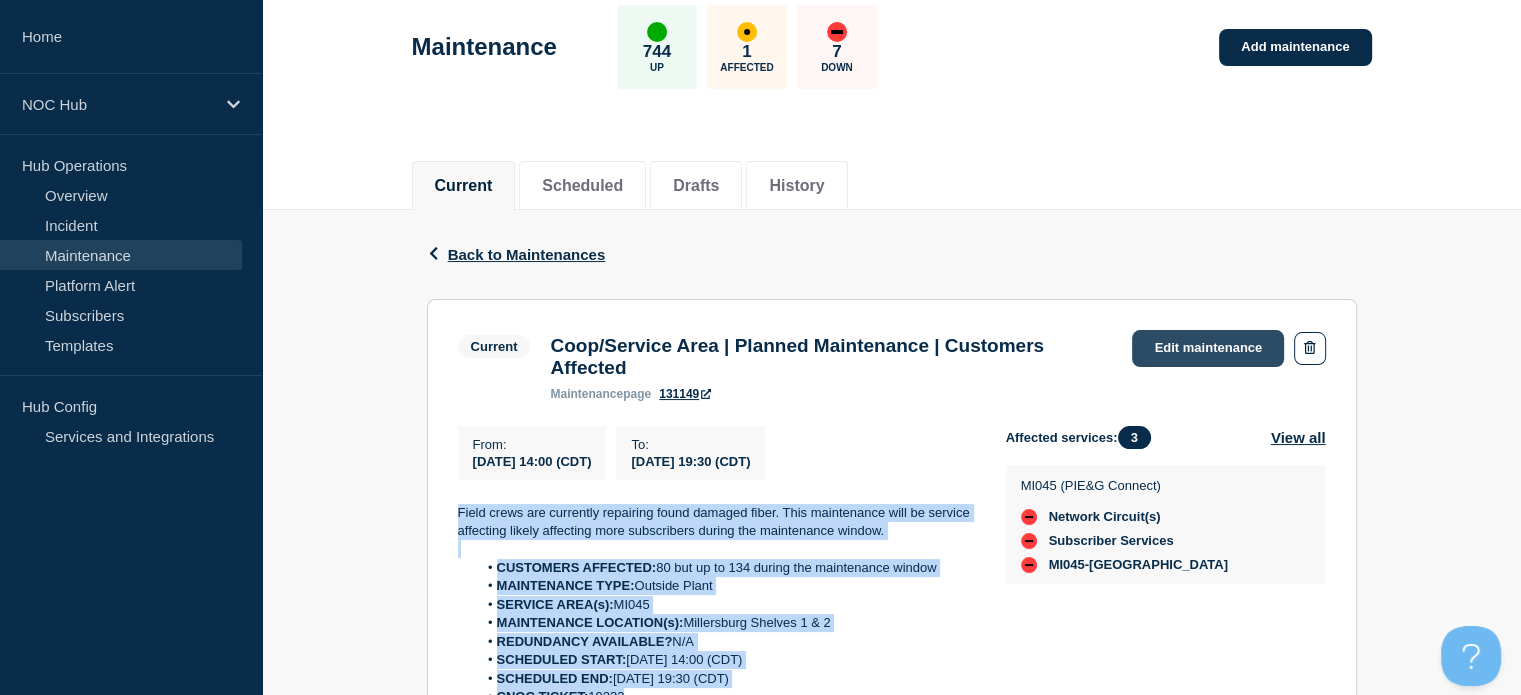 click on "Edit maintenance" 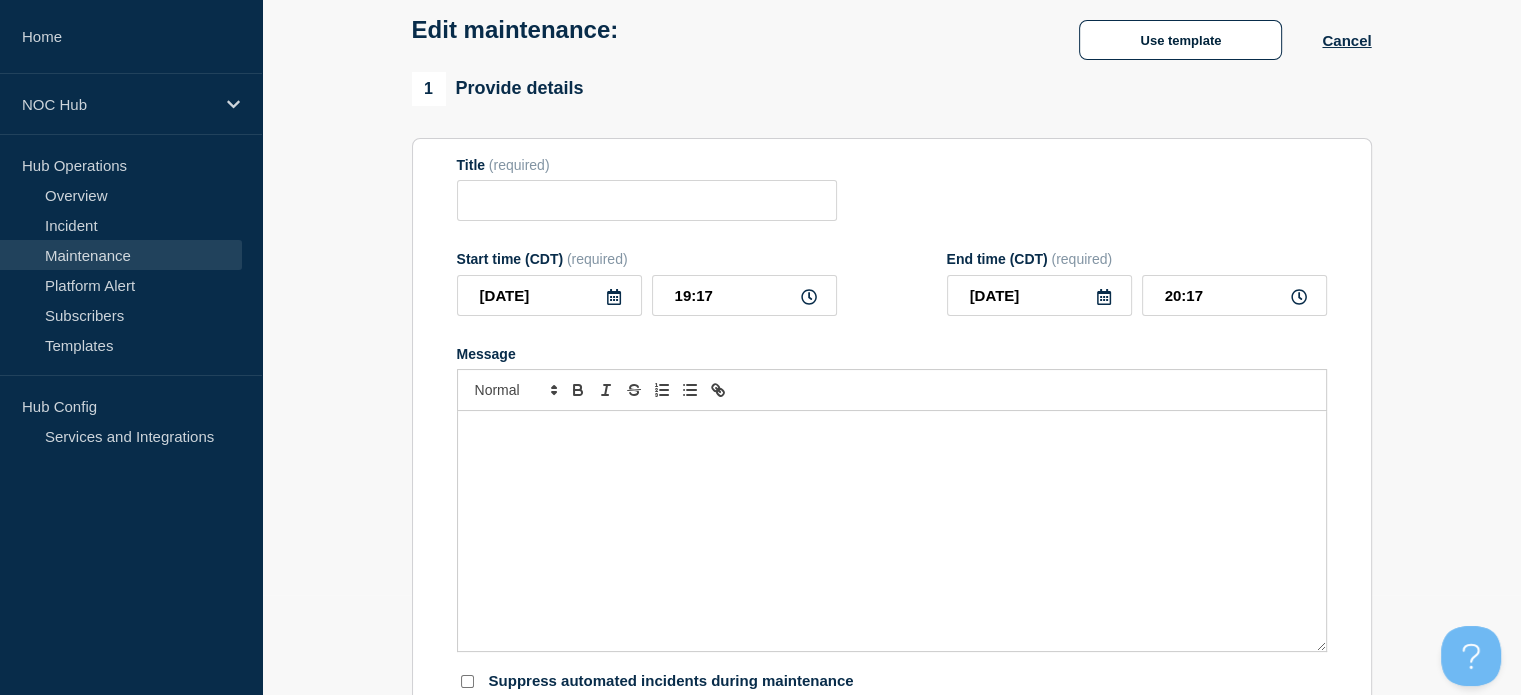 type on "Coop/Service Area | Planned Maintenance | Customers Affected" 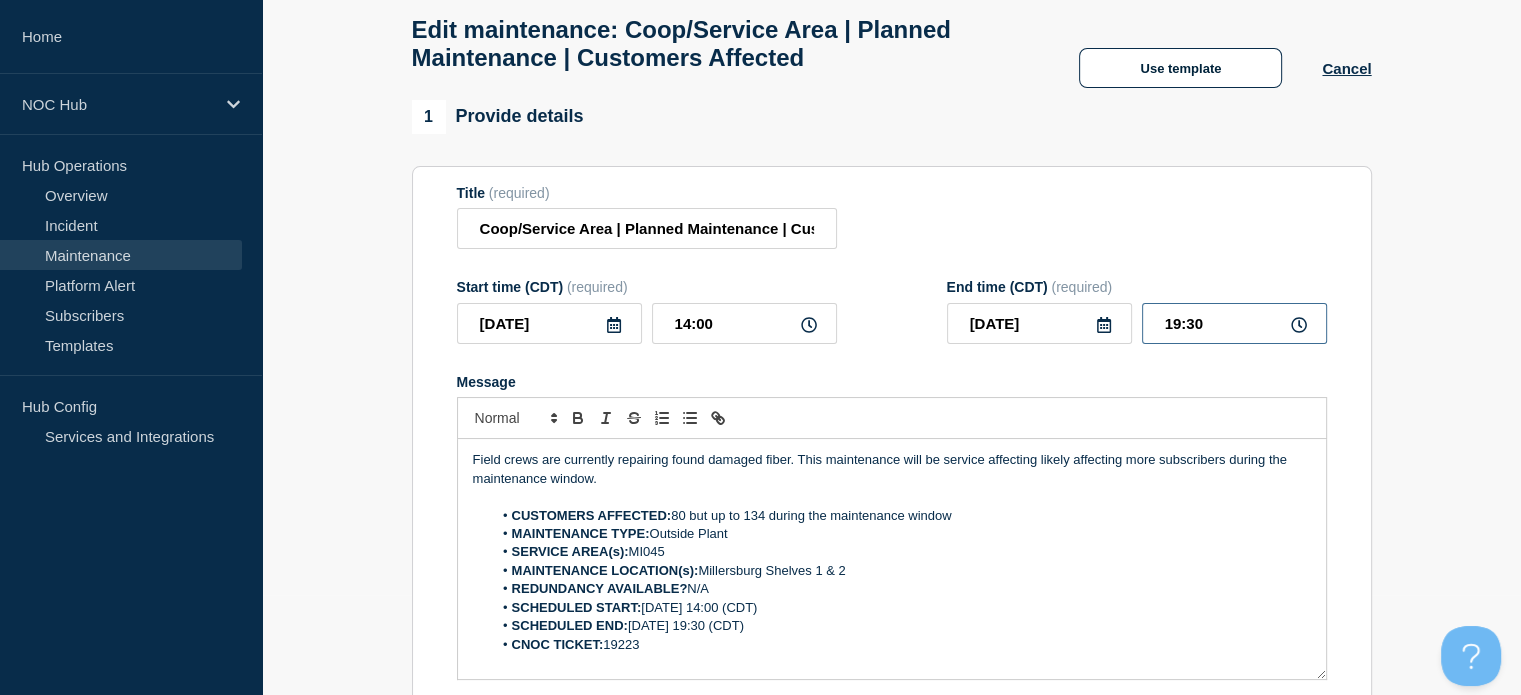 drag, startPoint x: 1178, startPoint y: 329, endPoint x: 1182, endPoint y: 319, distance: 10.770329 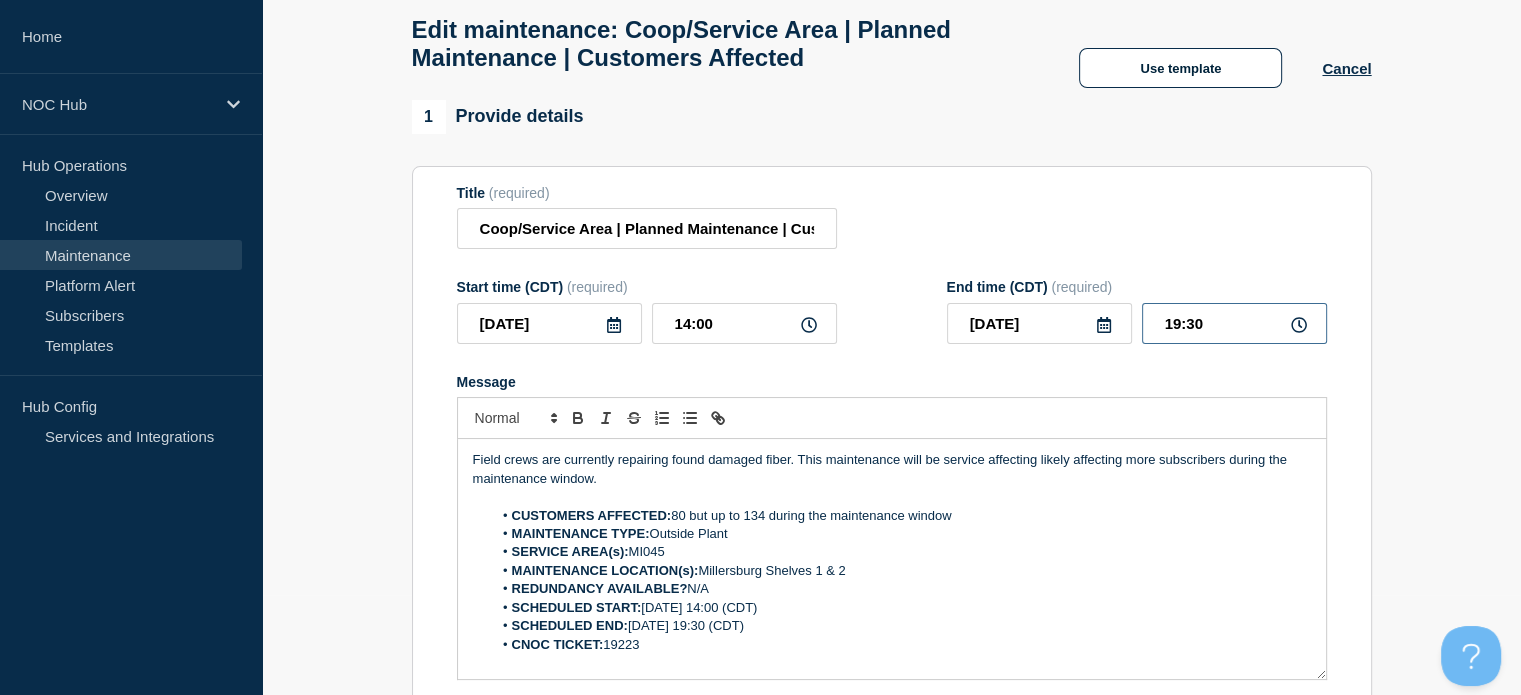 click on "19:30" at bounding box center [1234, 323] 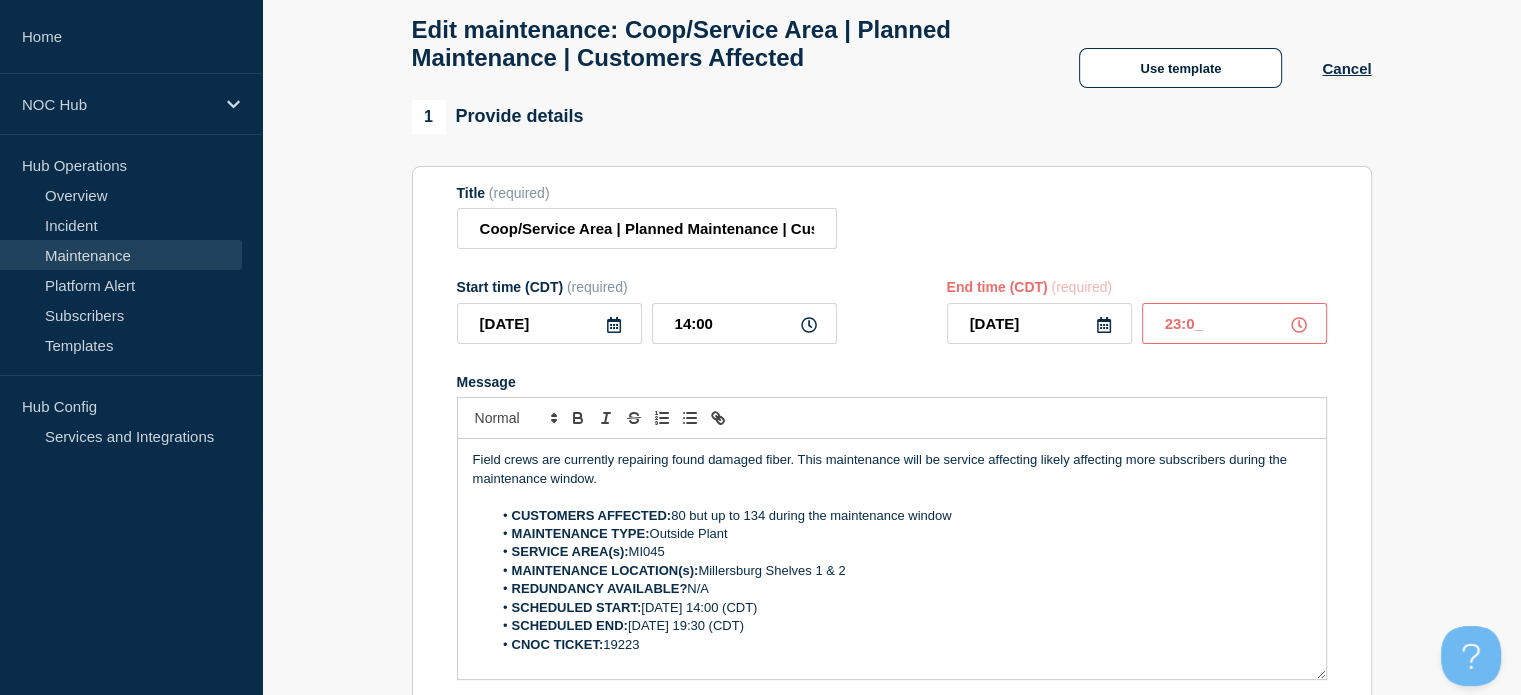 type on "23:00" 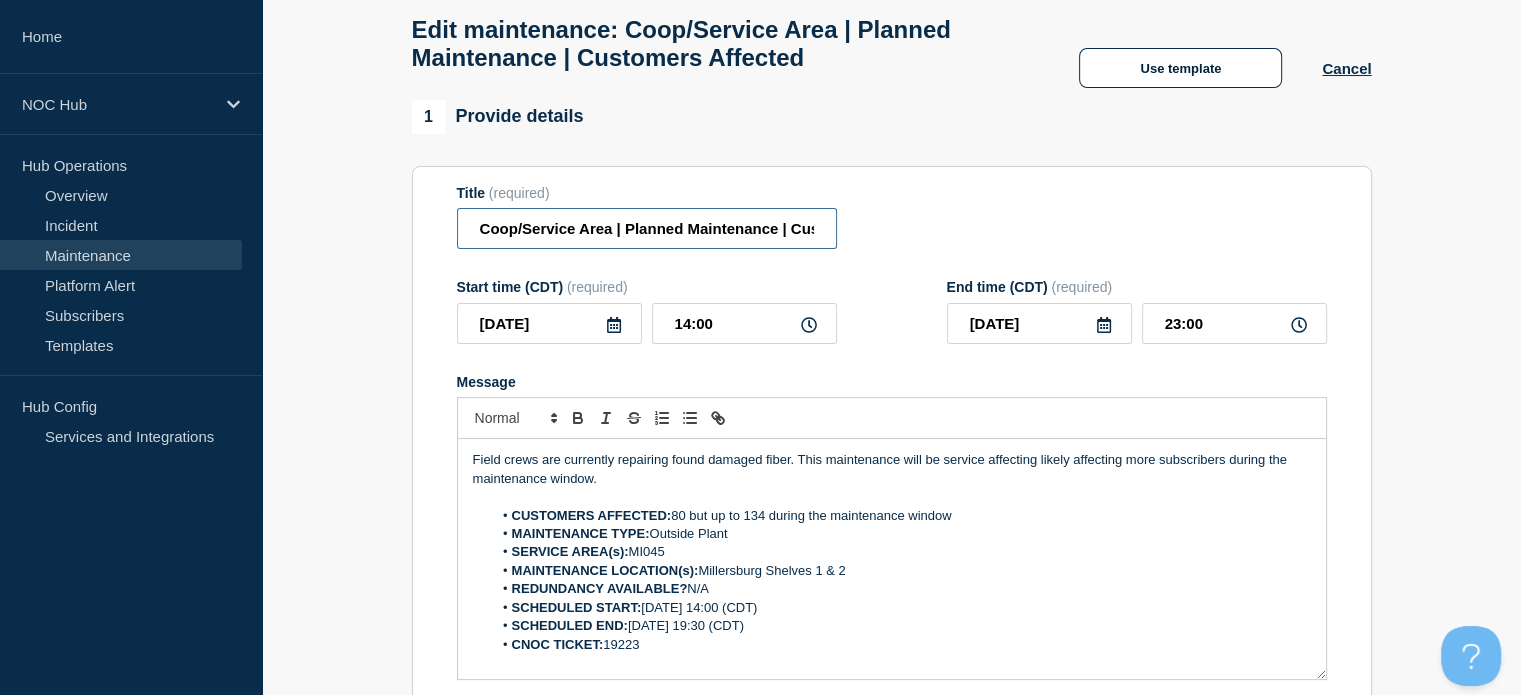 drag, startPoint x: 613, startPoint y: 237, endPoint x: 266, endPoint y: 251, distance: 347.28232 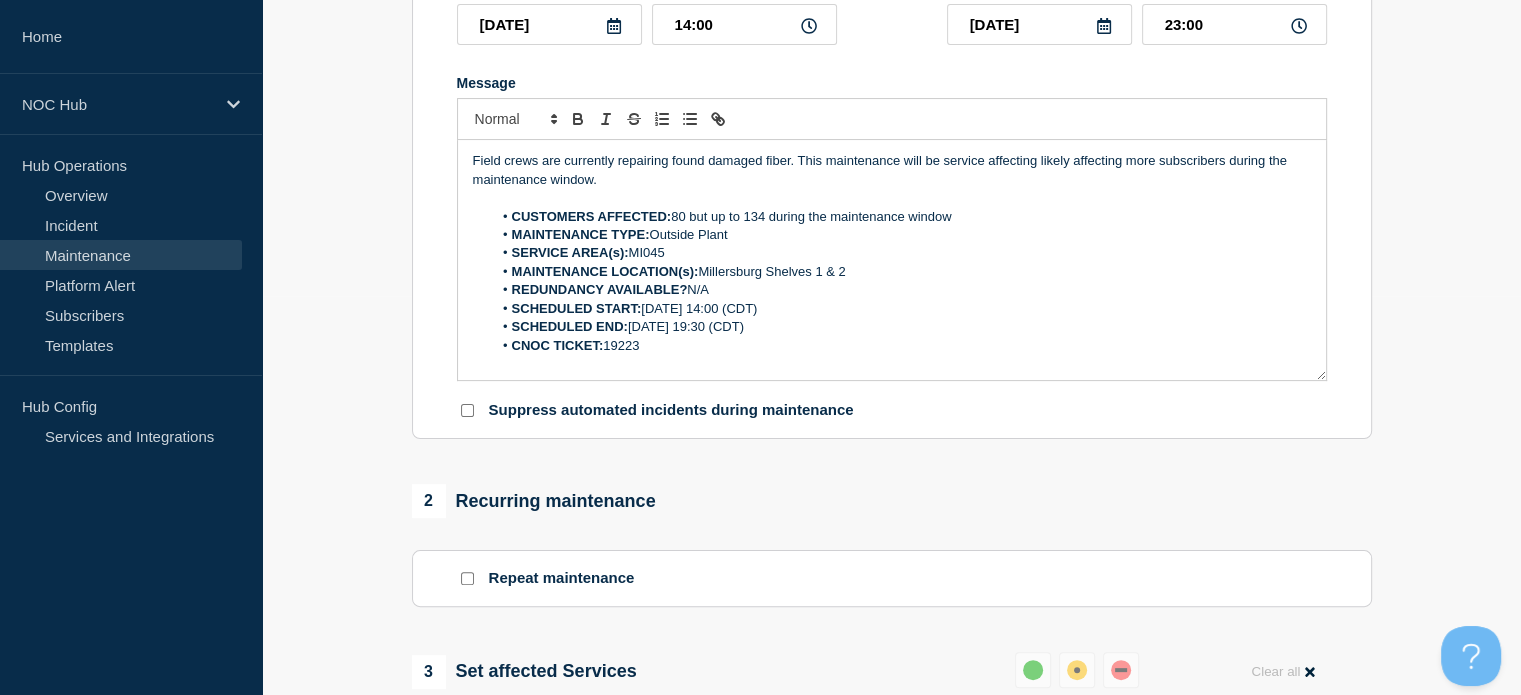scroll, scrollTop: 400, scrollLeft: 0, axis: vertical 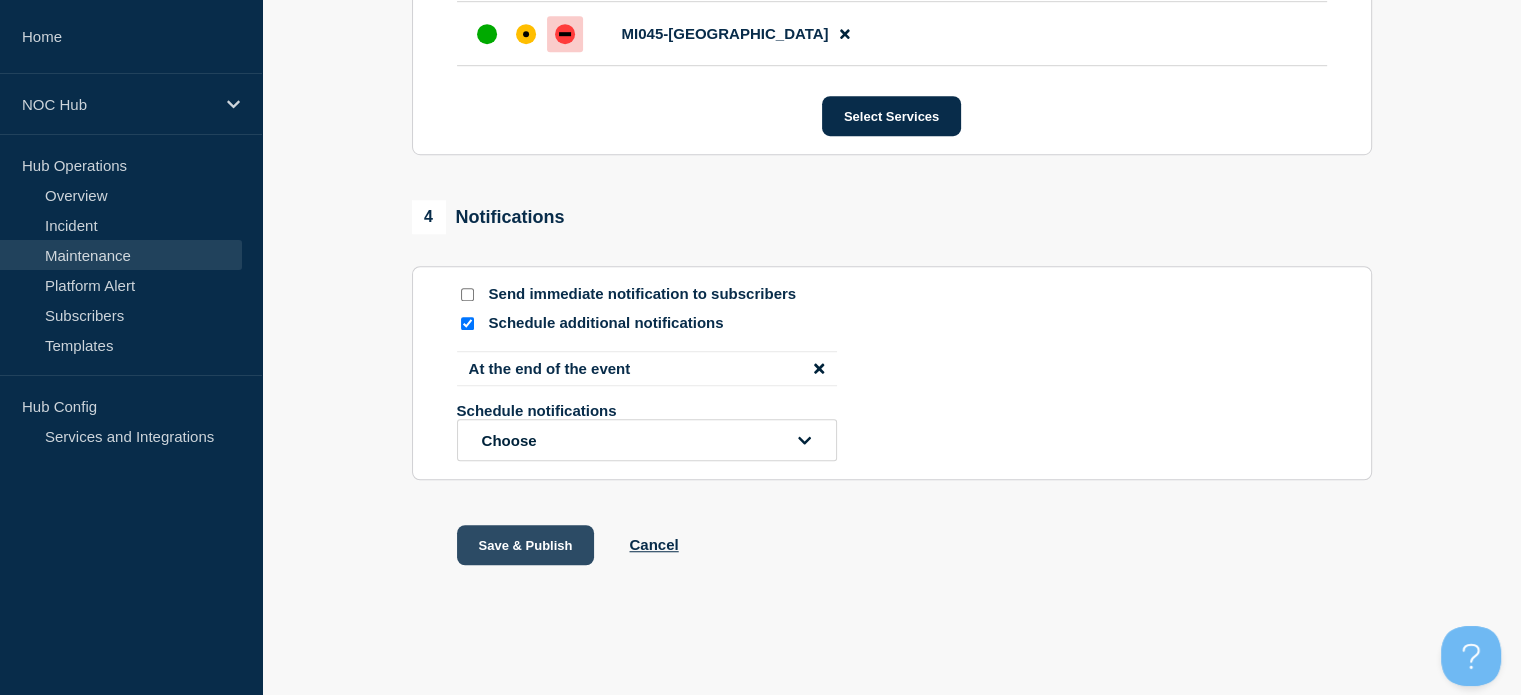 type on "MI045 (PIE&G) | Planned Maintenance | Customers Affected" 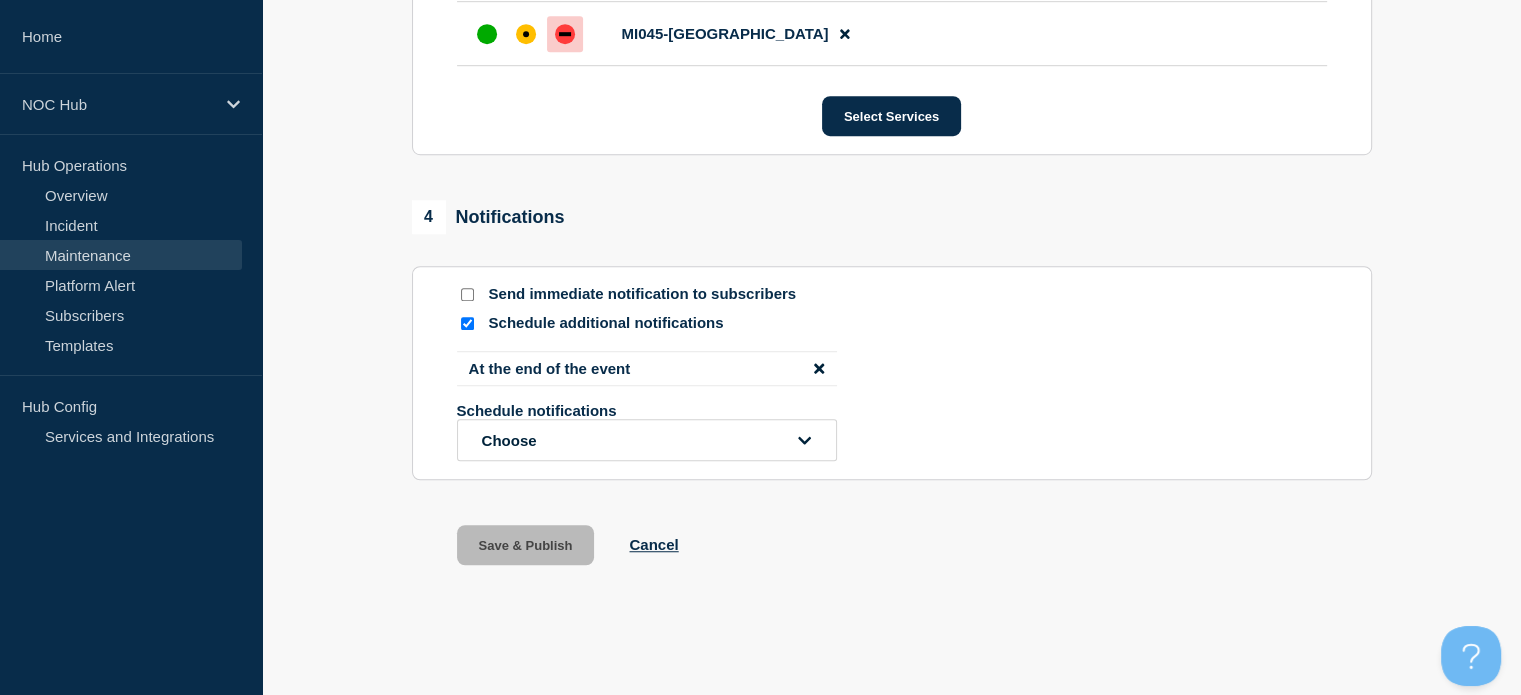 scroll, scrollTop: 0, scrollLeft: 0, axis: both 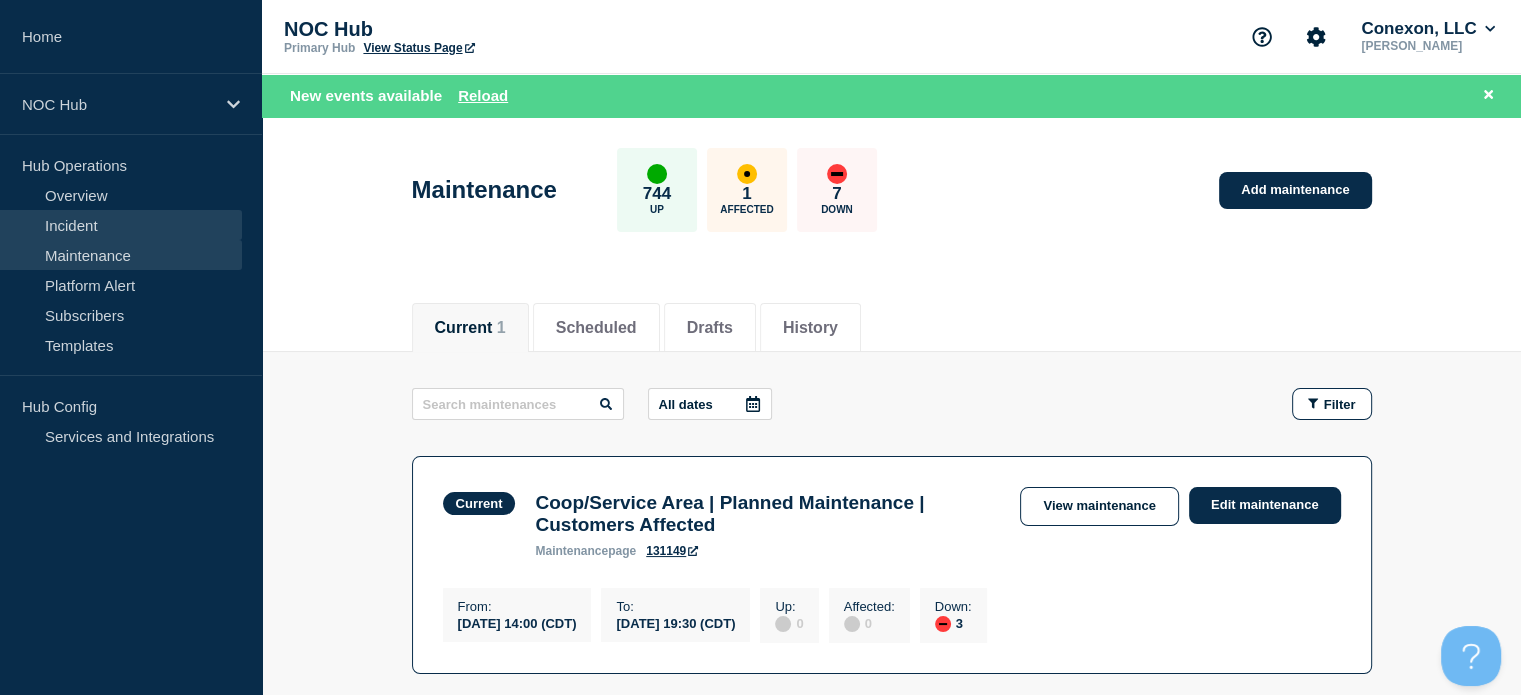 click on "Incident" at bounding box center (121, 225) 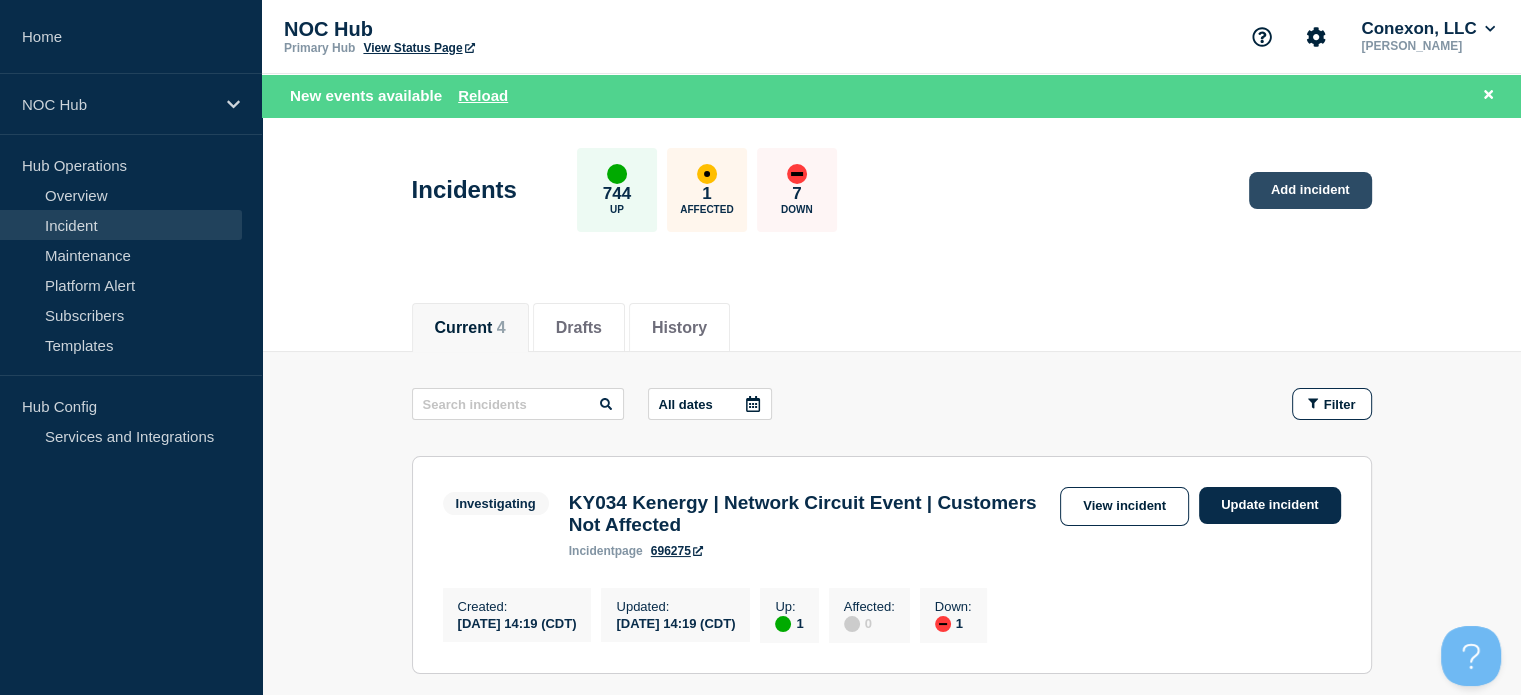 click on "Add incident" 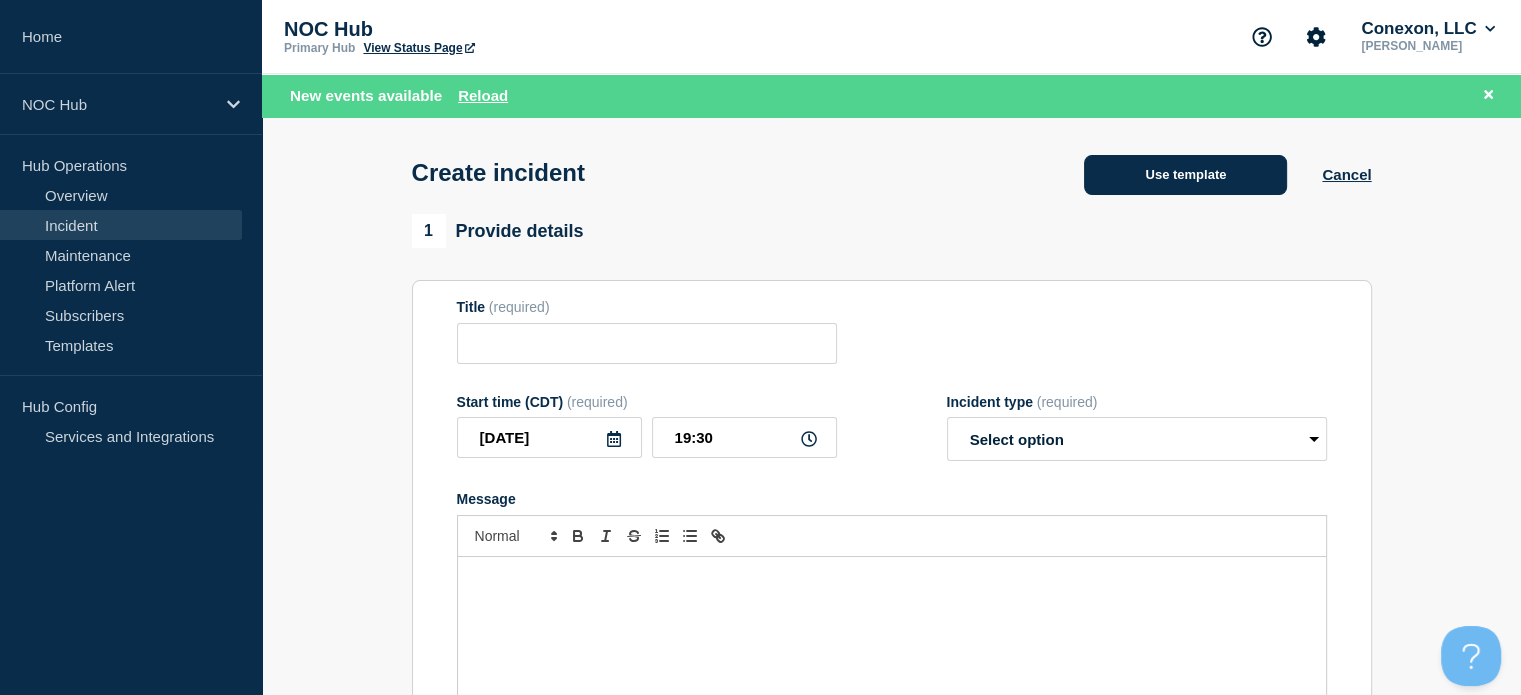 click on "Use template" at bounding box center (1185, 175) 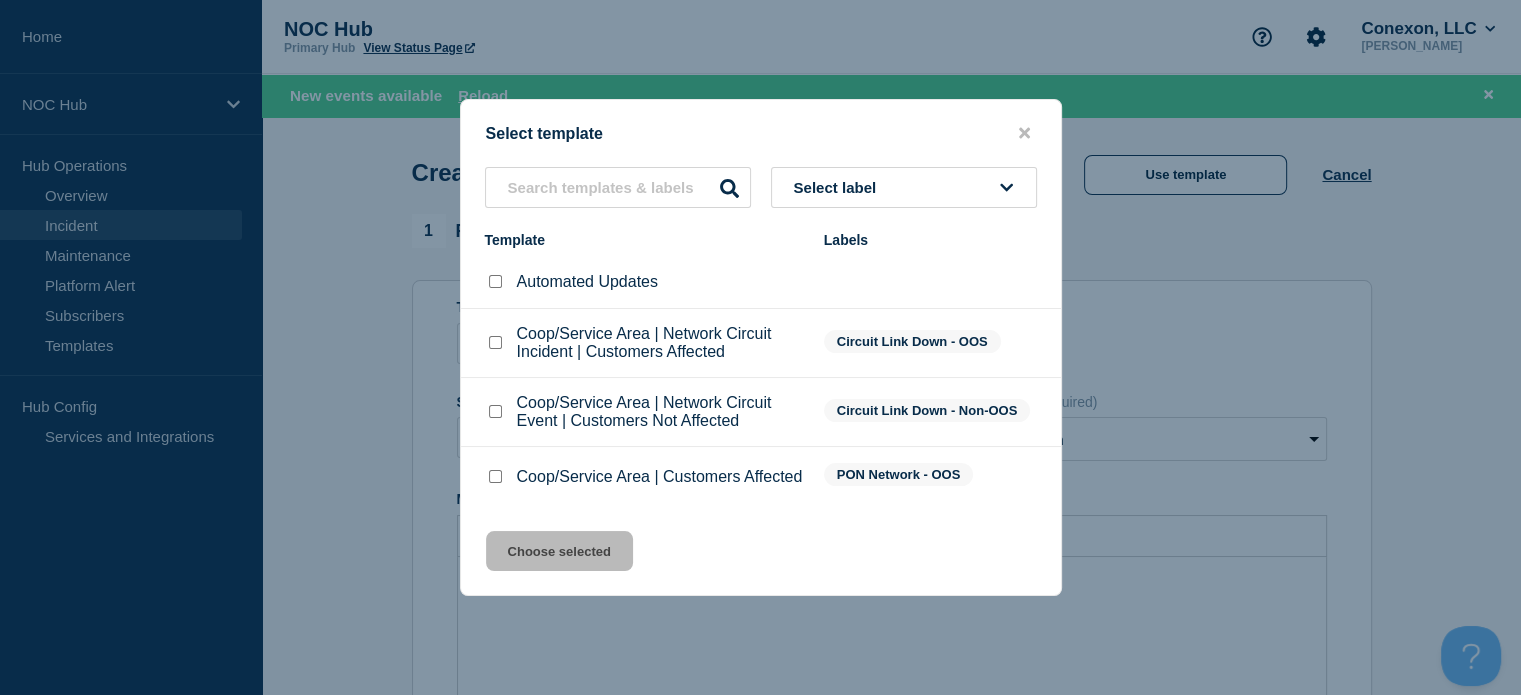 click at bounding box center [495, 476] 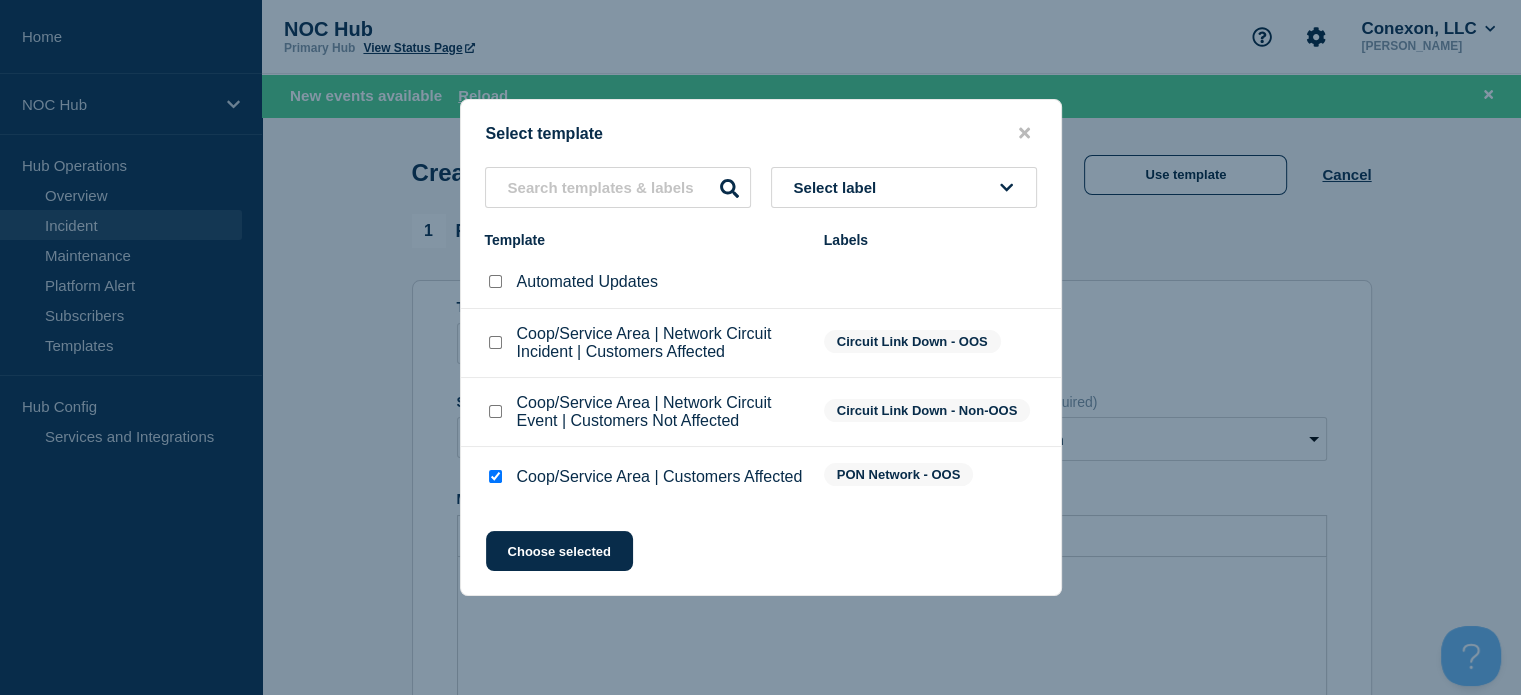 click on "Select template Select label  Template Labels Automated Updates Coop/Service Area | Network Circuit Incident | Customers Affected Circuit Link Down - OOS Coop/Service Area | Network Circuit Event | Customers Not Affected Circuit Link Down - Non-OOS Coop/Service Area | Customers Affected PON Network - OOS Choose selected" at bounding box center (761, 347) 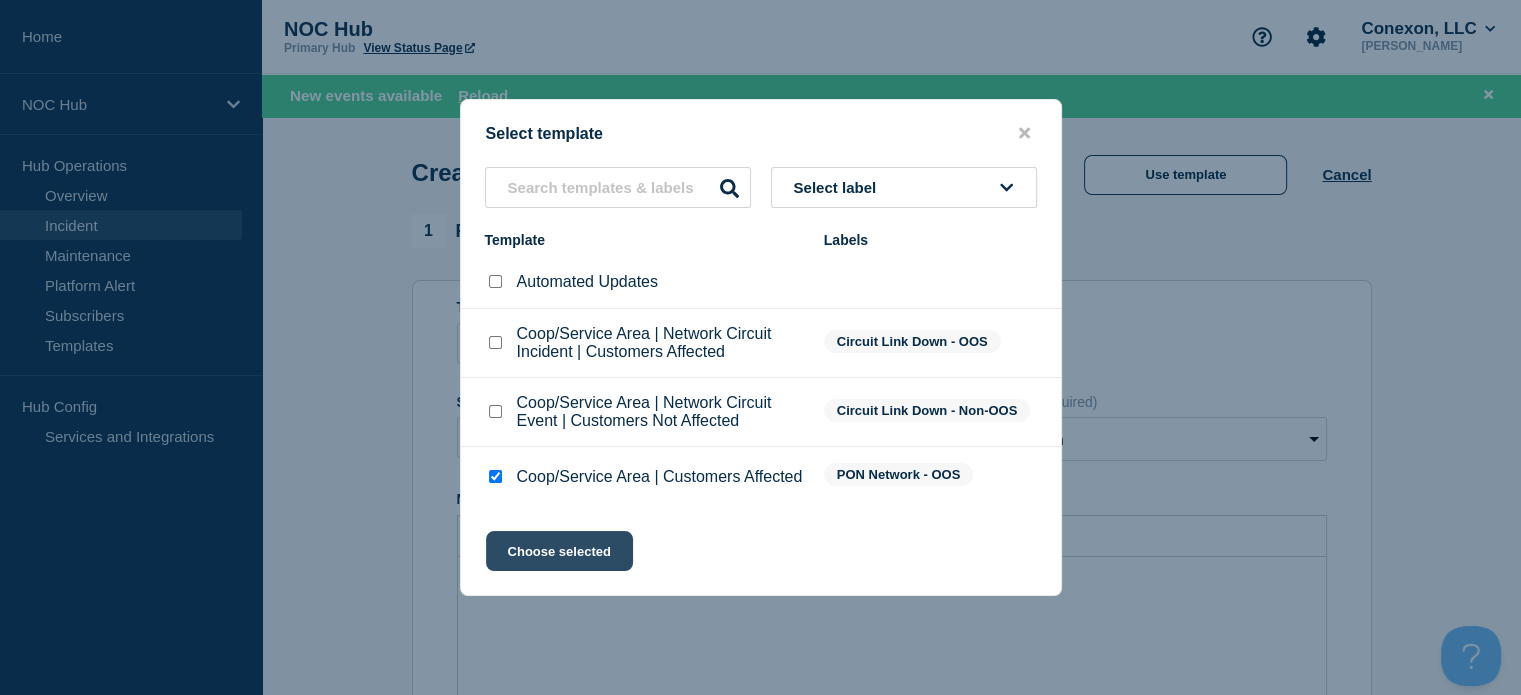 click on "Choose selected" 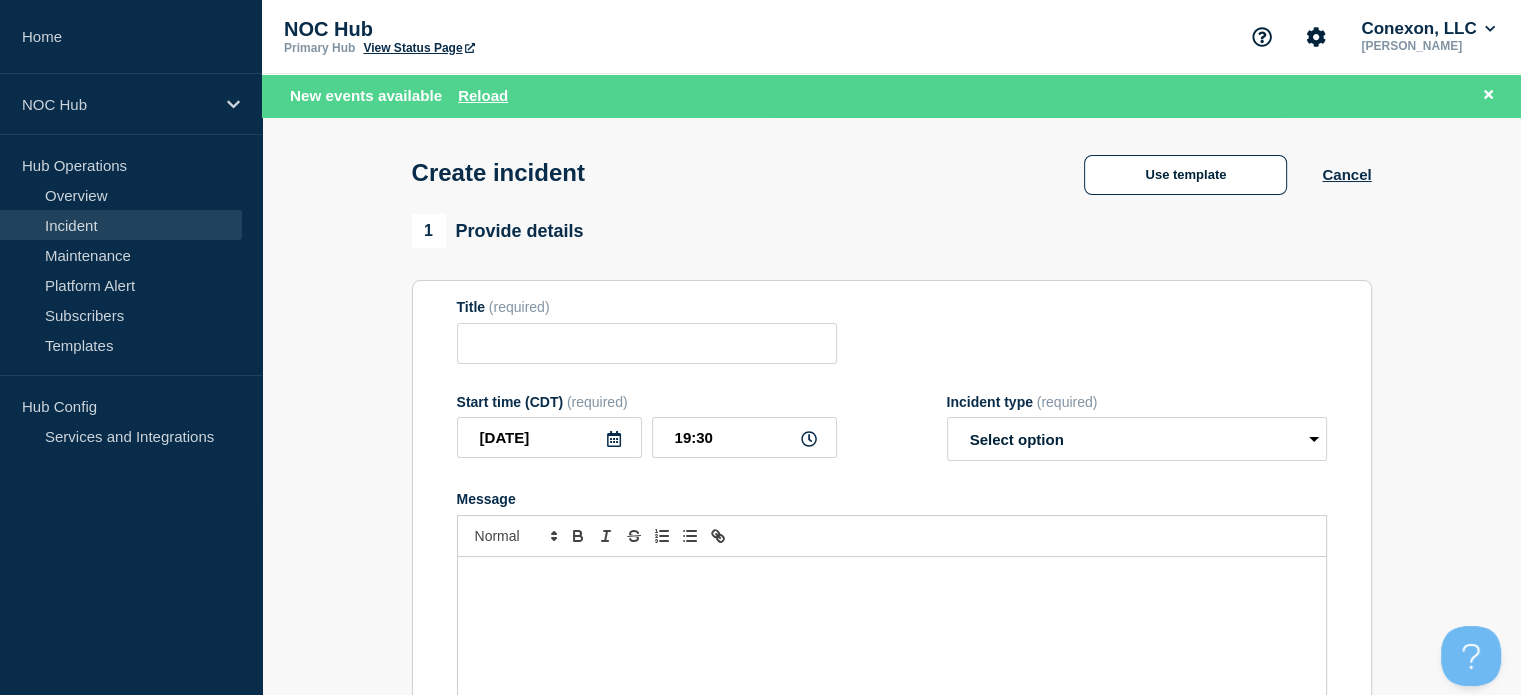 type on "Coop/Service Area | Customers Affected" 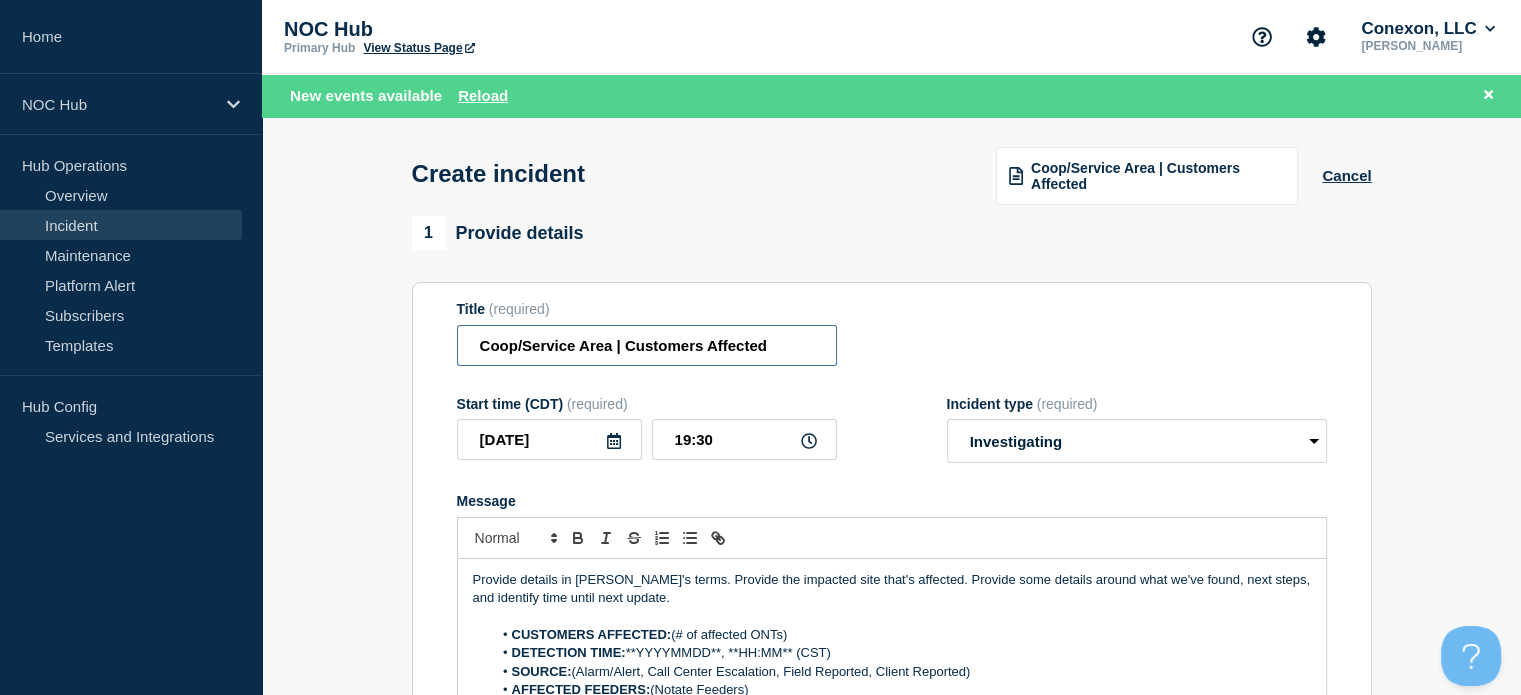 drag, startPoint x: 614, startPoint y: 358, endPoint x: 582, endPoint y: 343, distance: 35.341194 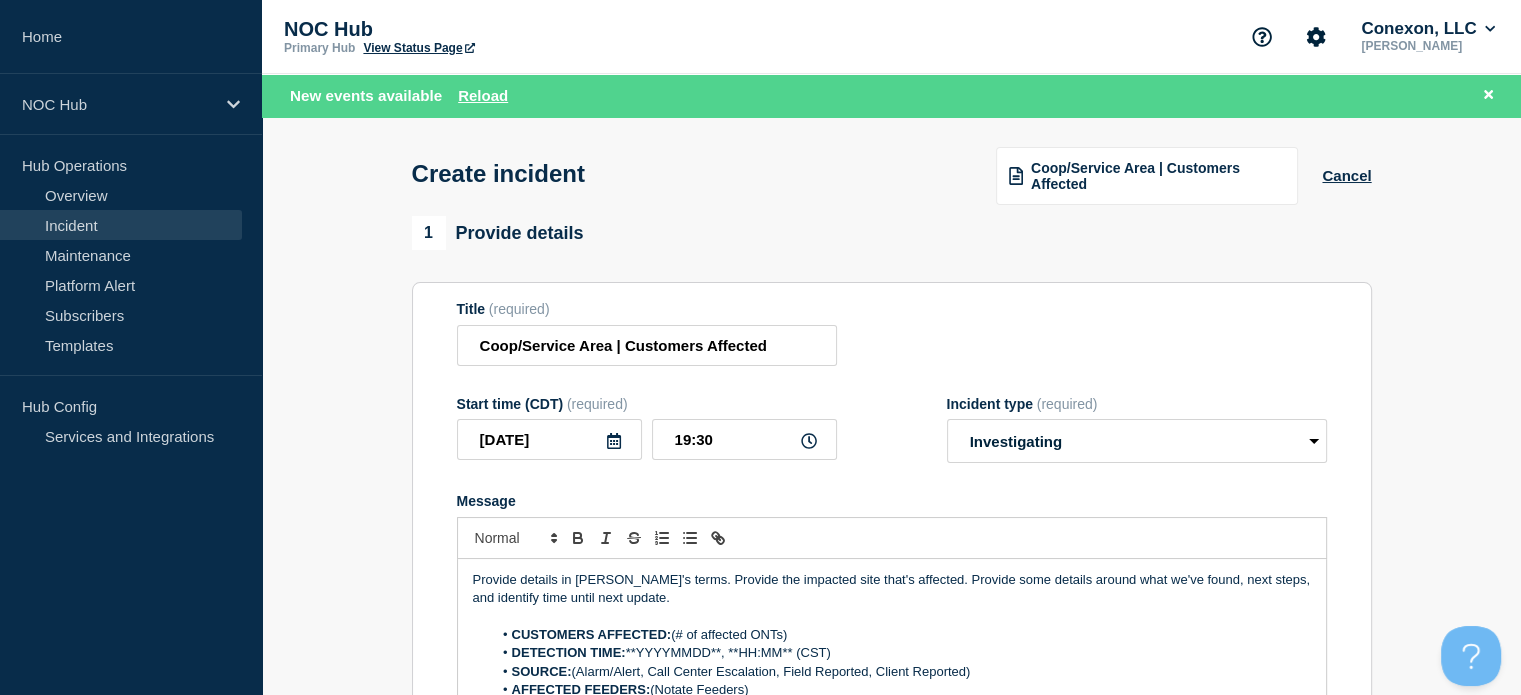click on "Title  (required) Coop/Service Area | Customers Affected Start time (CDT)  (required) 2025-07-15 19:30 Incident type  (required) Select option Investigating Identified Monitoring Message  Provide details in laymen's terms. Provide the impacted site that's affected. Provide some details around what we've found, next steps, and identify time until next update. CUSTOMERS AFFECTED:  (# of affected ONTs)  DETECTION TIME:  **YYYYMMDD**, **HH:MM** (CST)   SOURCE:  (Alarm/Alert, Call Center Escalation, Field Reported, Client Reported)   AFFECTED FEEDERS:  (Notate Feeders) CNOC TICKET:  (ID# only) iGLASS RESOURCES:  (Paste URL for graphs, maps, etc) You received this email because you are subscribed to Conexon NOC service status notifications. The information contained in this notice is confidential, privileged, and only for the information of intended subscribed recipient(s). Information published herein may not be used, republished or redistributed, without the prior written consent of Conexon LLC." at bounding box center (892, 550) 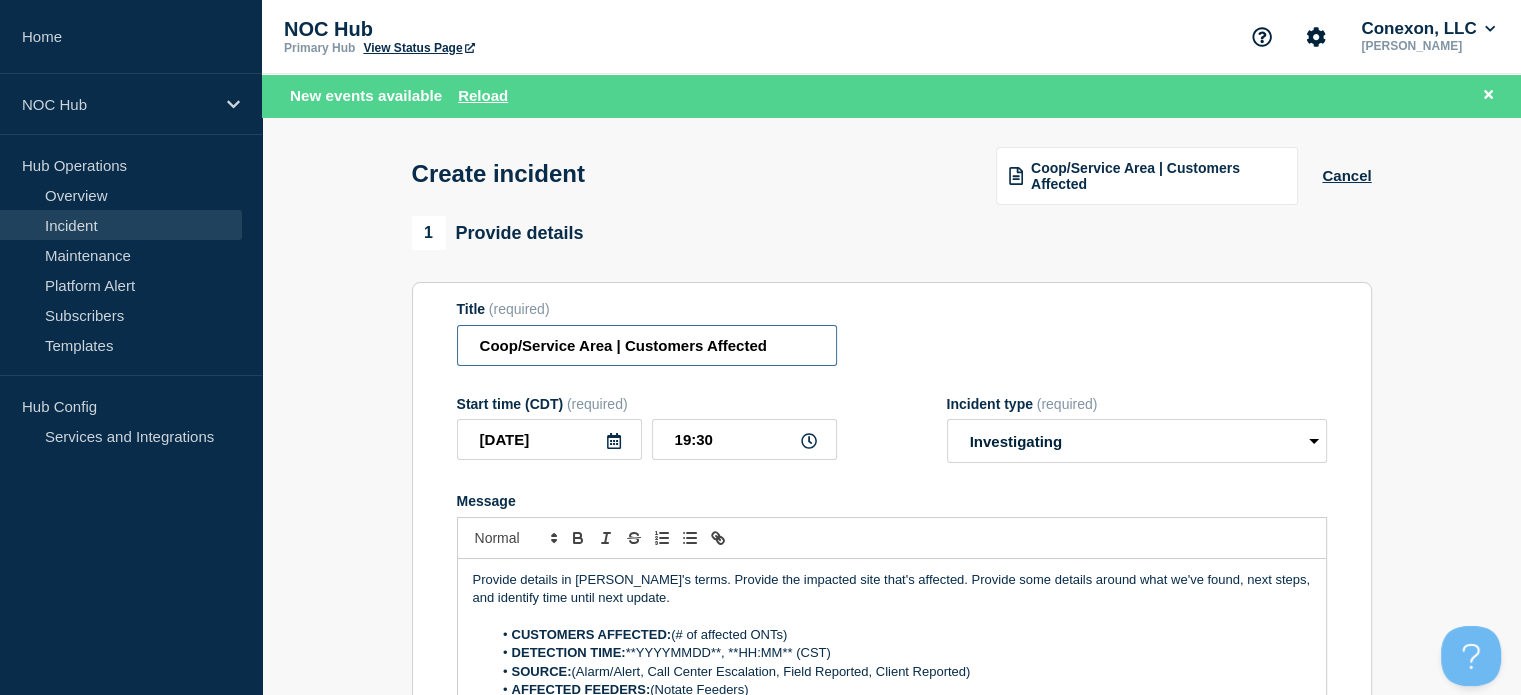 drag, startPoint x: 610, startPoint y: 352, endPoint x: 425, endPoint y: 355, distance: 185.02432 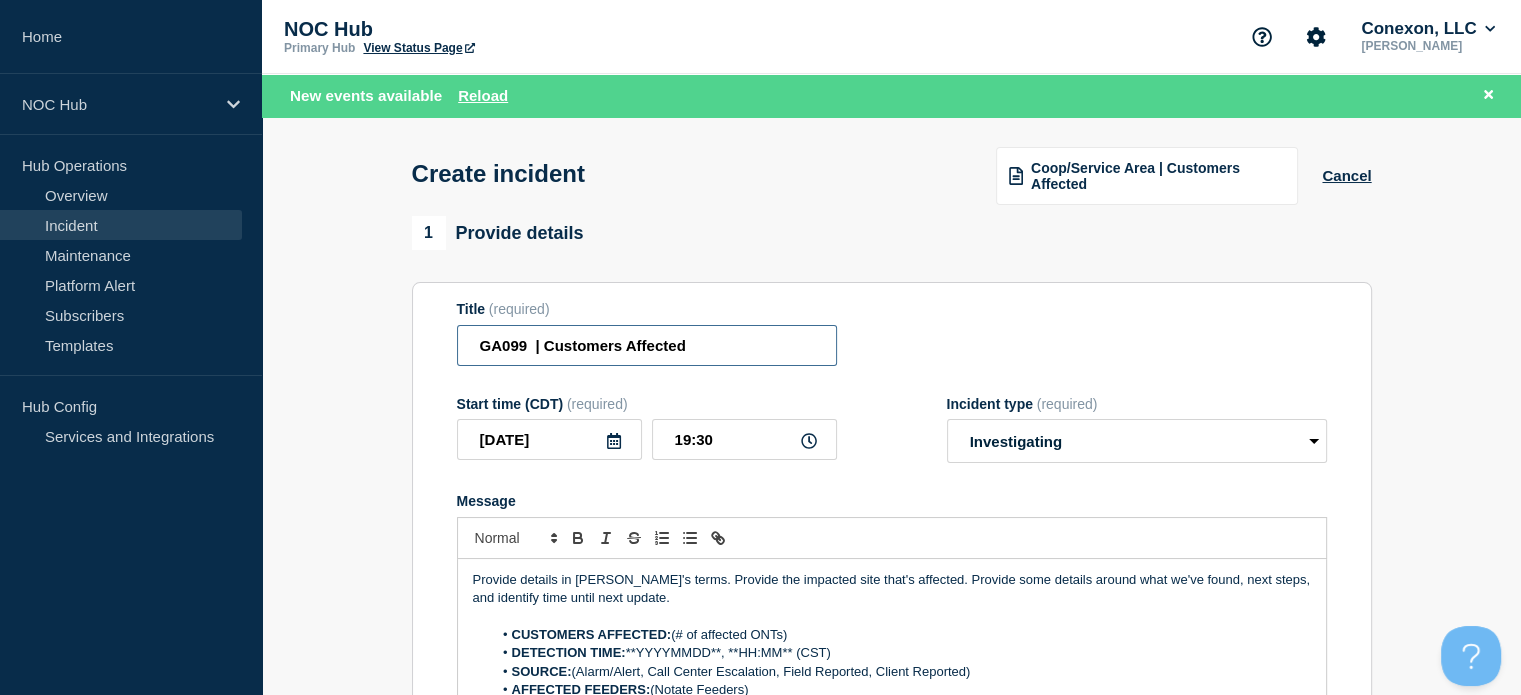 click on "GA099  | Customers Affected" at bounding box center (647, 345) 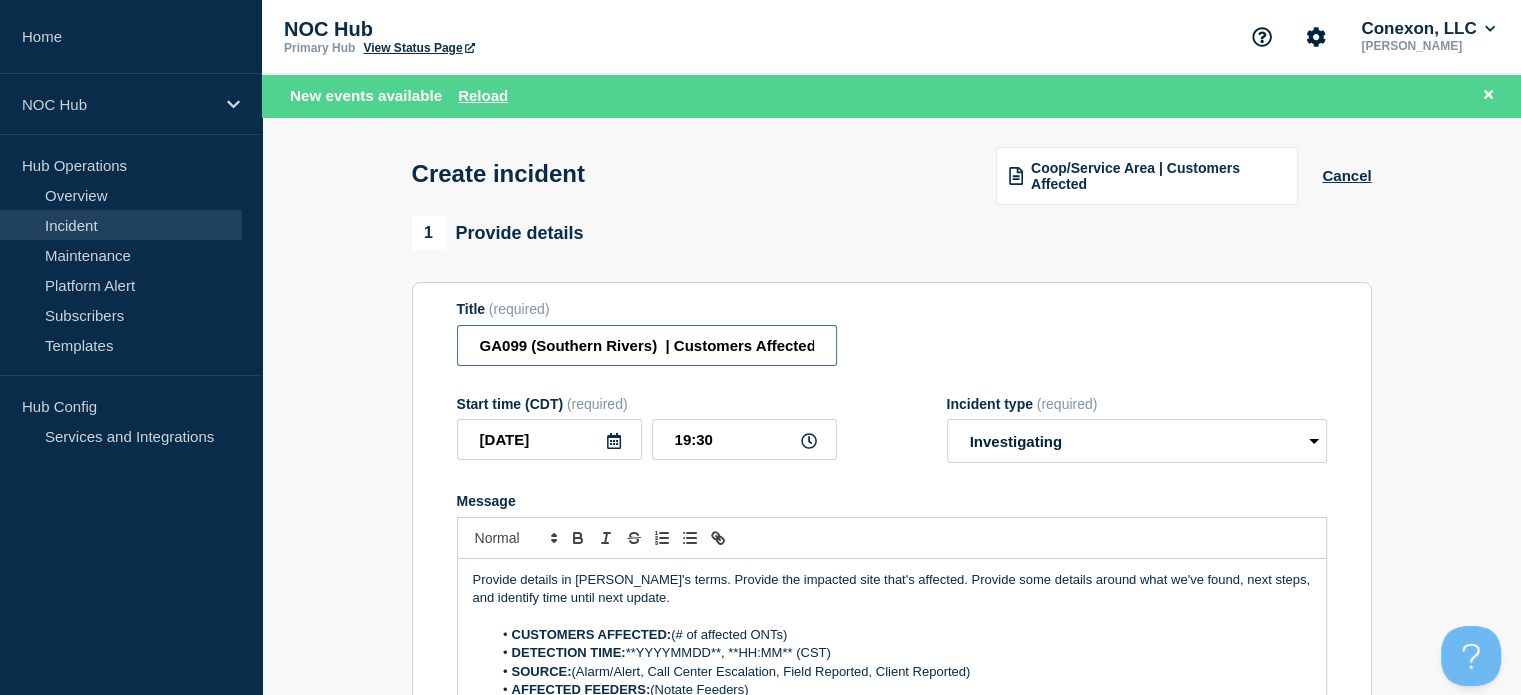 type on "GA099 (Southern Rivers)  | Customers Affected" 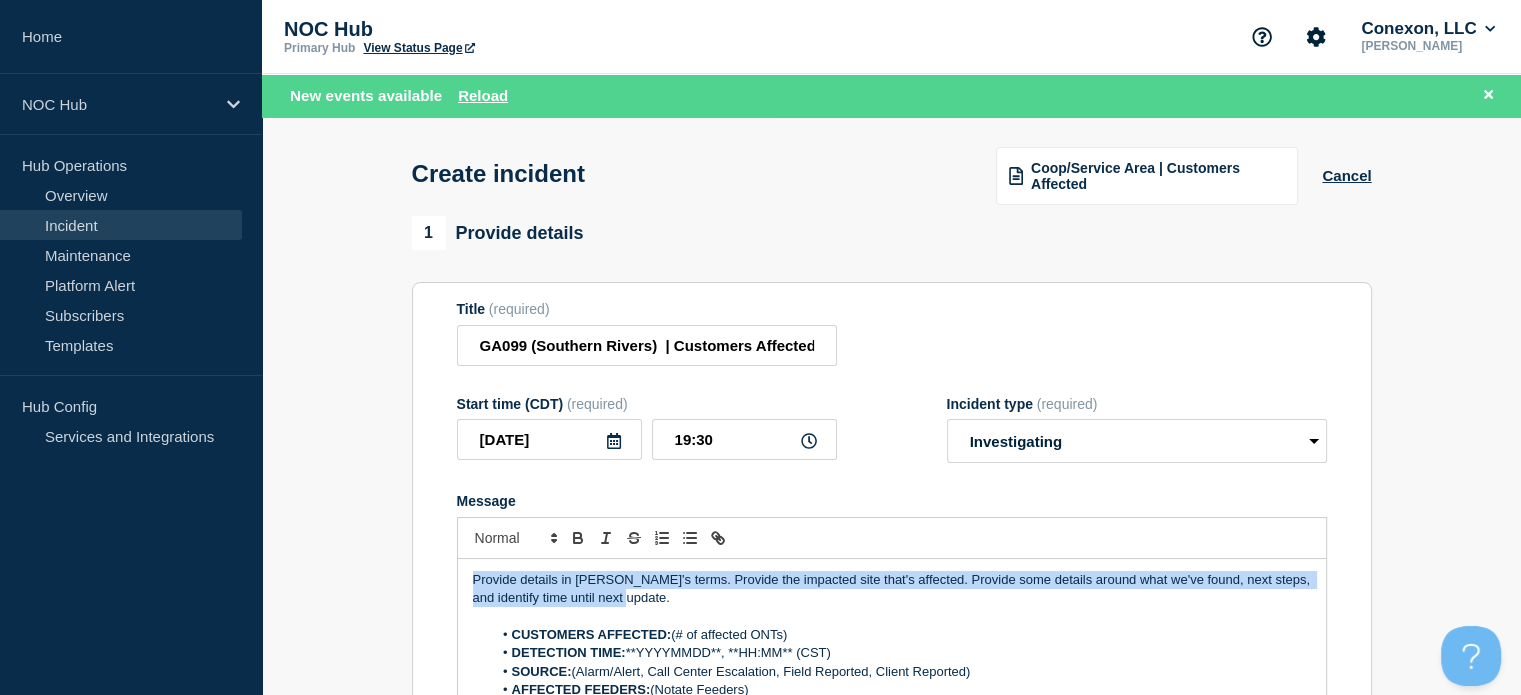 drag, startPoint x: 645, startPoint y: 595, endPoint x: 240, endPoint y: 539, distance: 408.85327 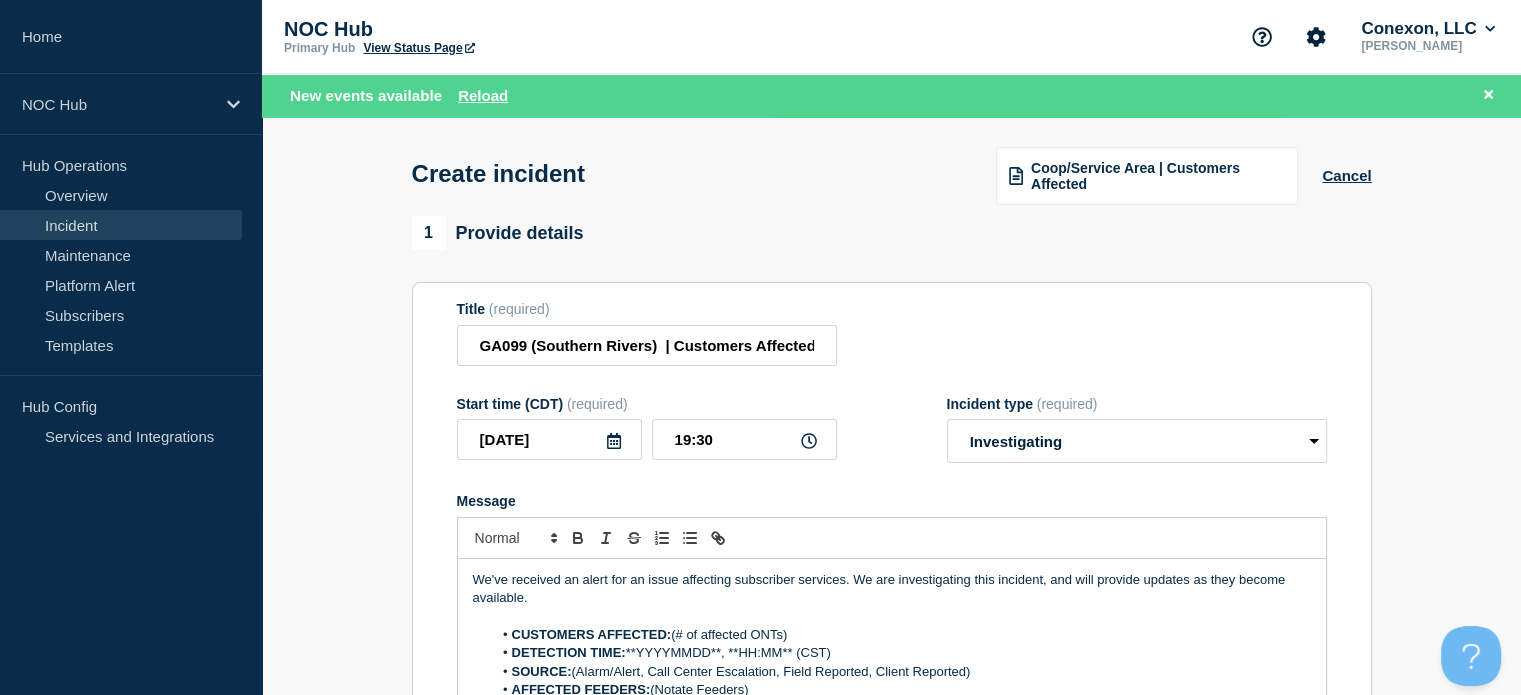 click at bounding box center [892, 616] 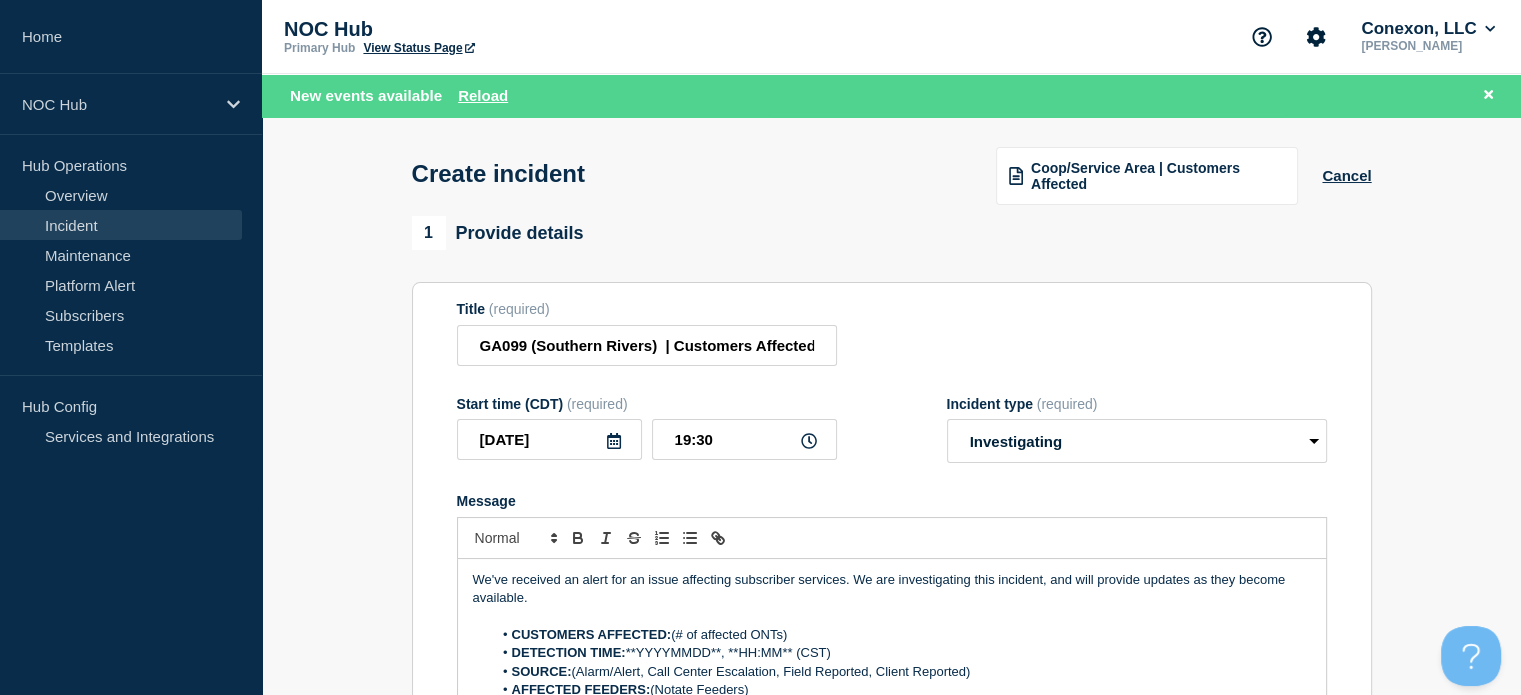 click on "CUSTOMERS AFFECTED:  (# of affected ONTs)" at bounding box center [901, 635] 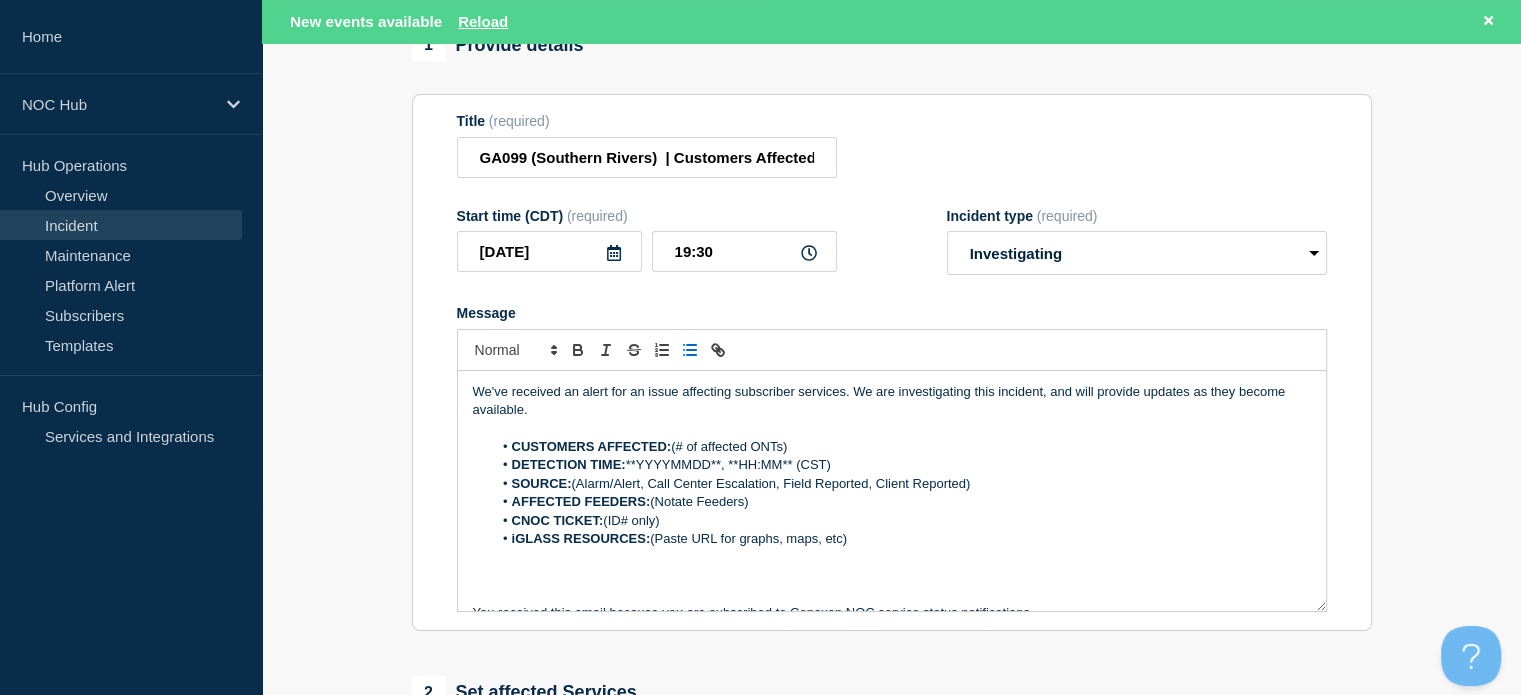 scroll, scrollTop: 200, scrollLeft: 0, axis: vertical 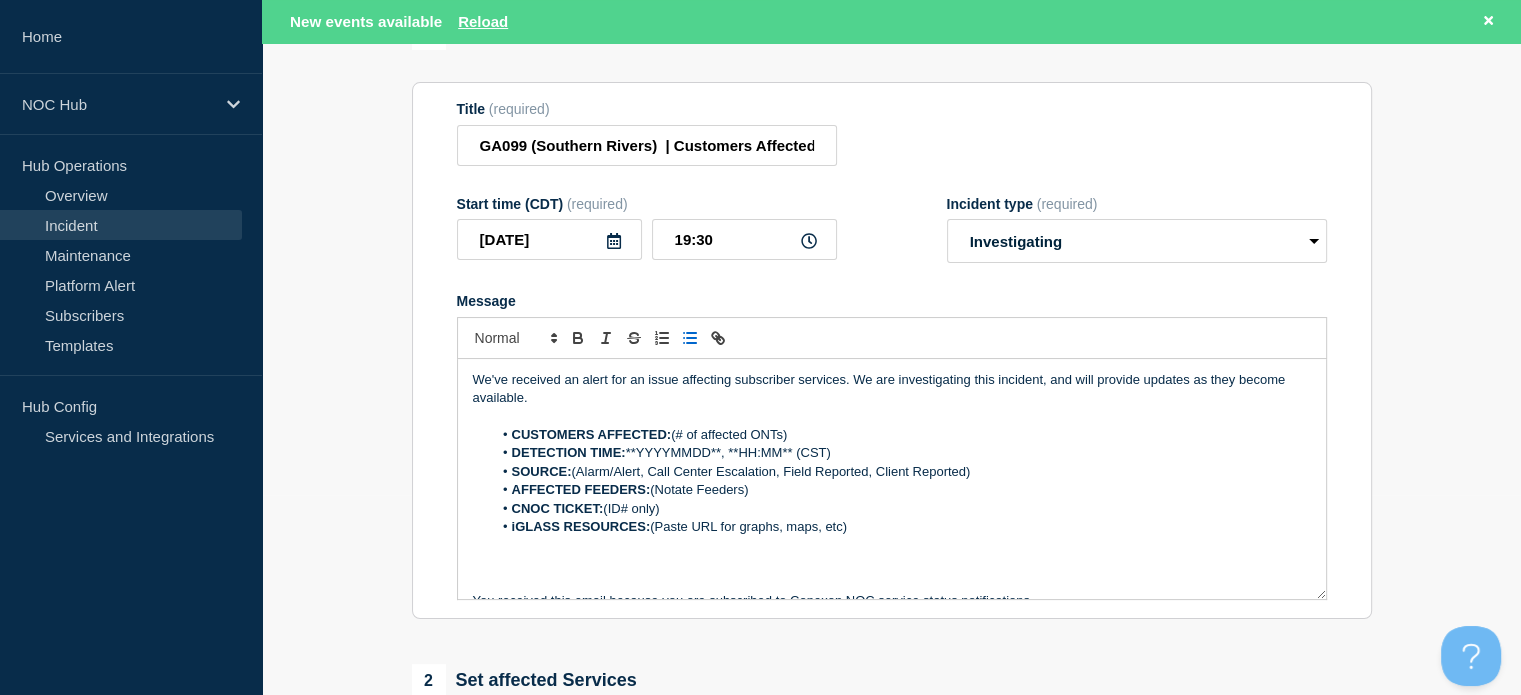 type 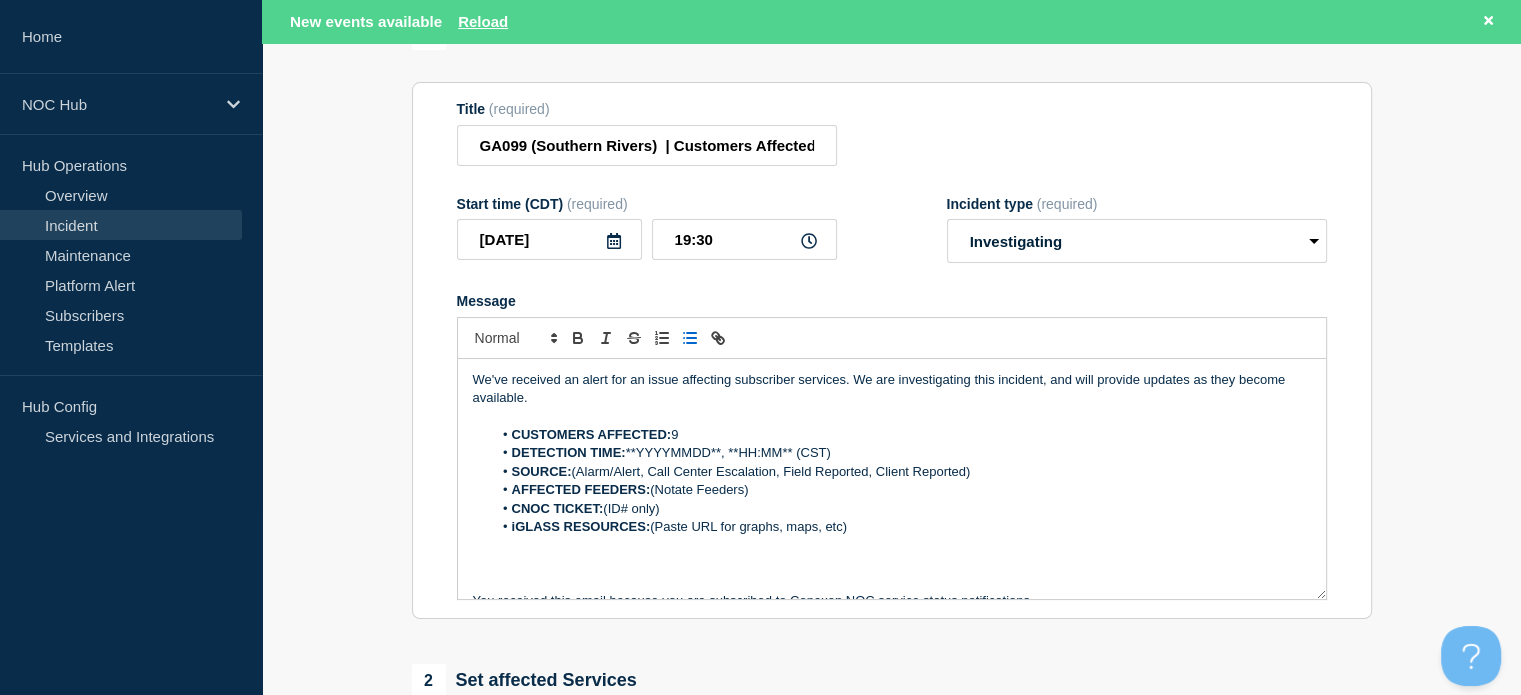 click on "DETECTION TIME:  **YYYYMMDD**, **HH:MM** (CST)" at bounding box center [901, 453] 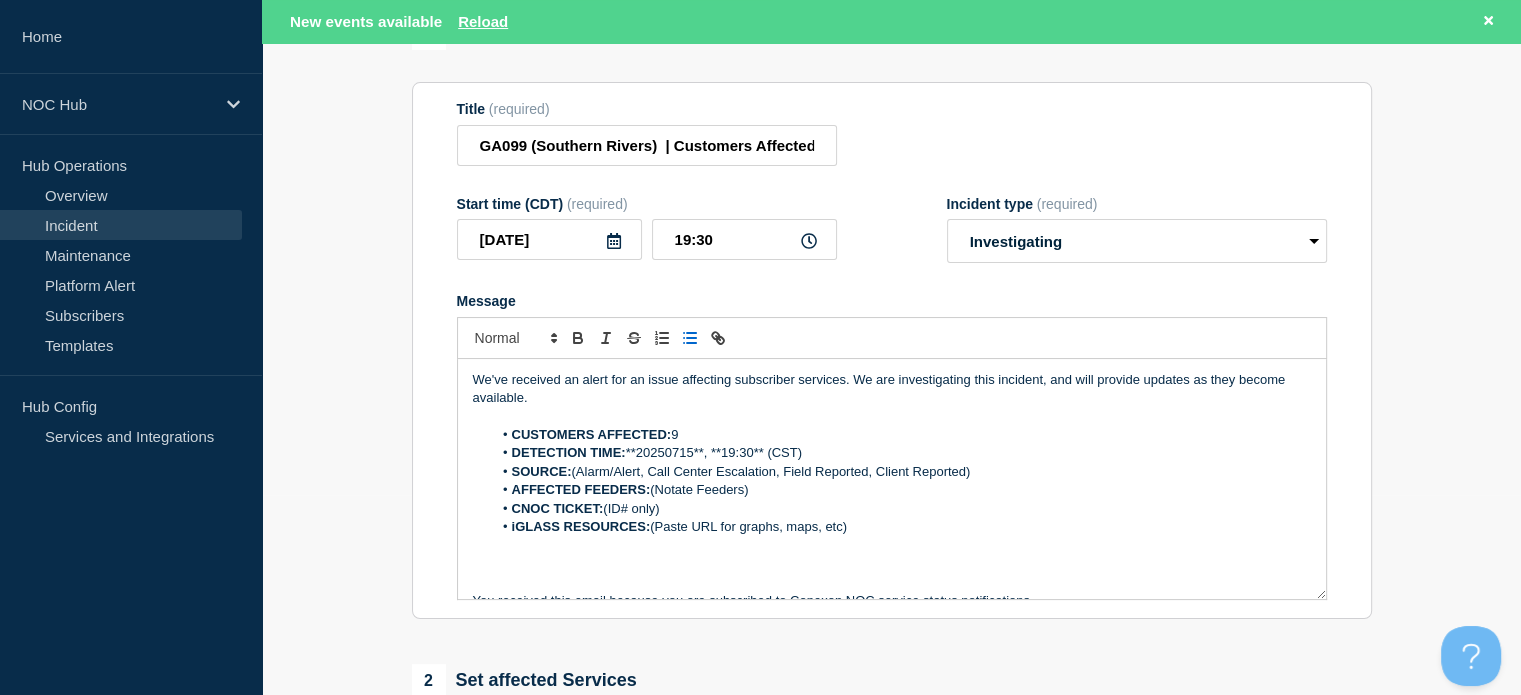 click on "SOURCE:  (Alarm/Alert, Call Center Escalation, Field Reported, Client Reported)" at bounding box center [901, 472] 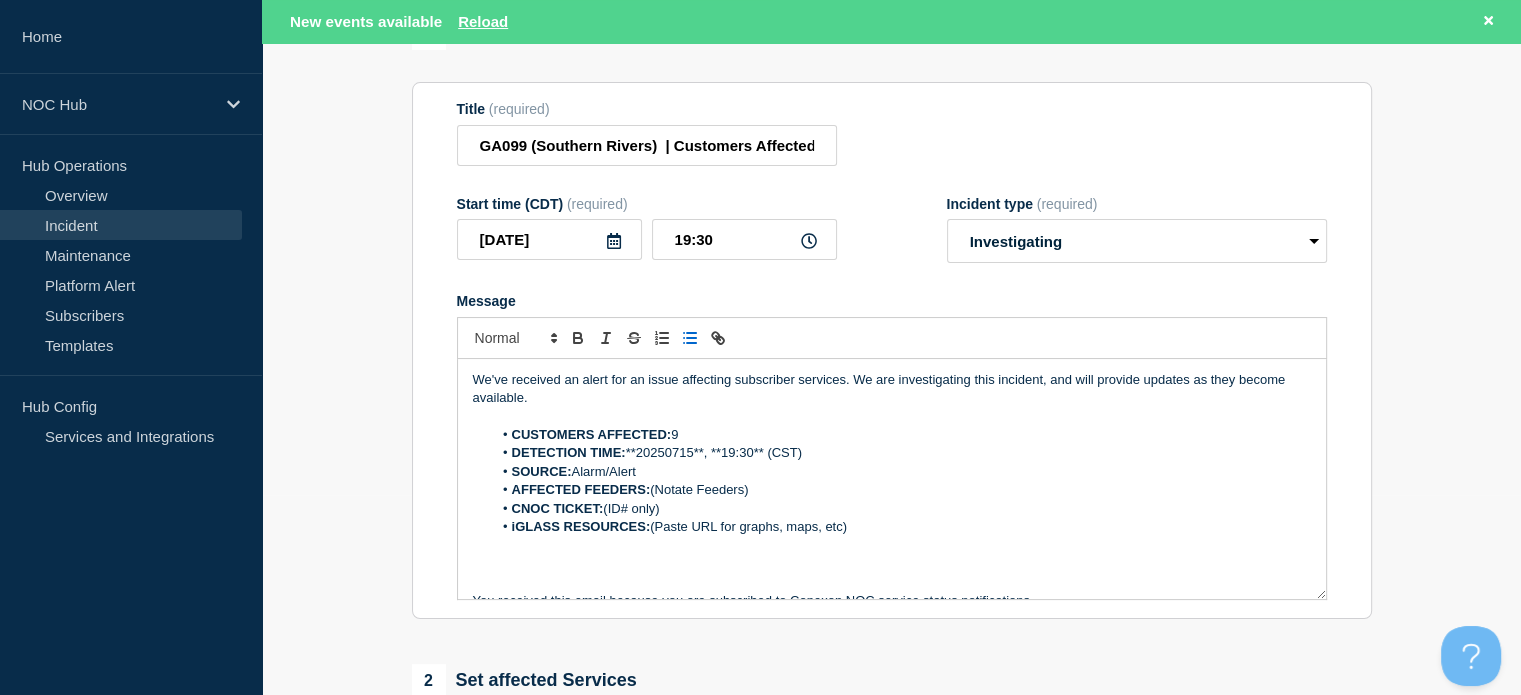 click on "AFFECTED FEEDERS:  (Notate Feeders)" at bounding box center [901, 490] 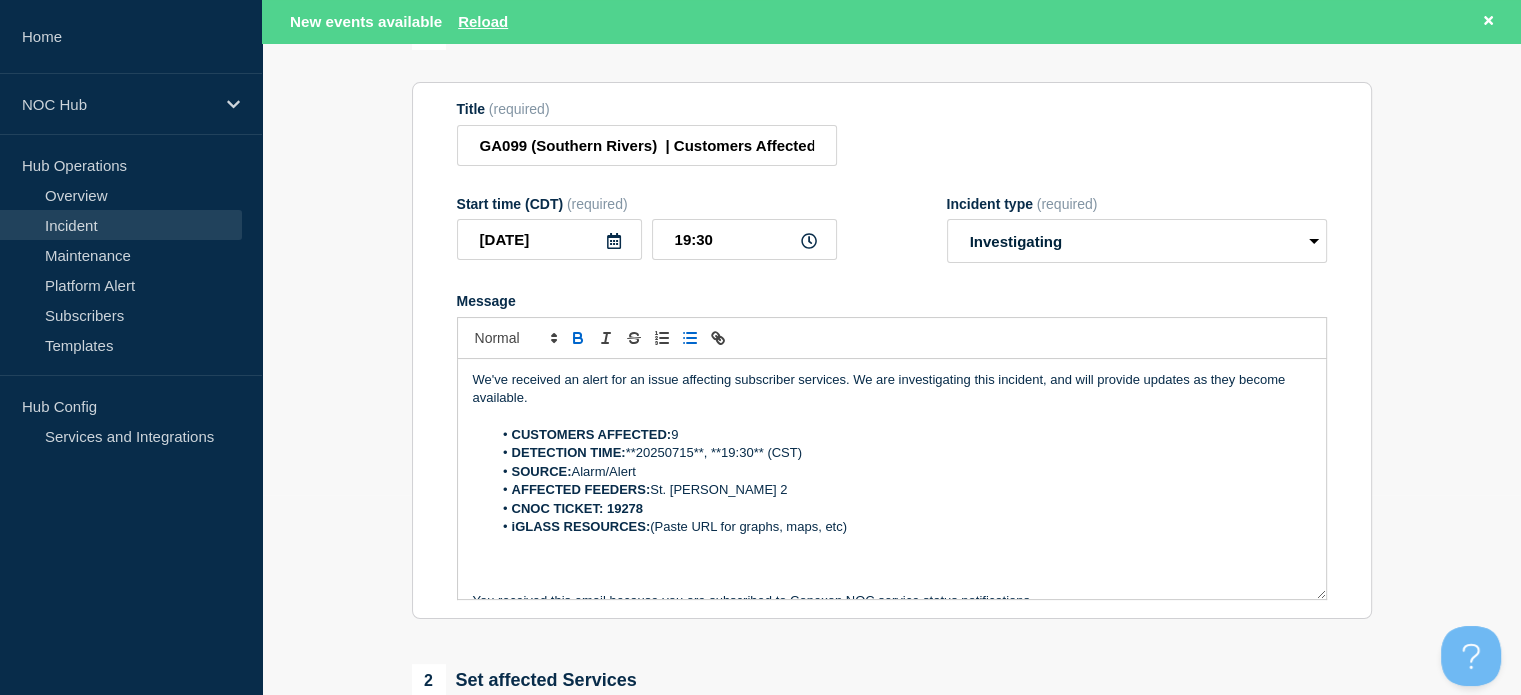click on "19278" at bounding box center (625, 508) 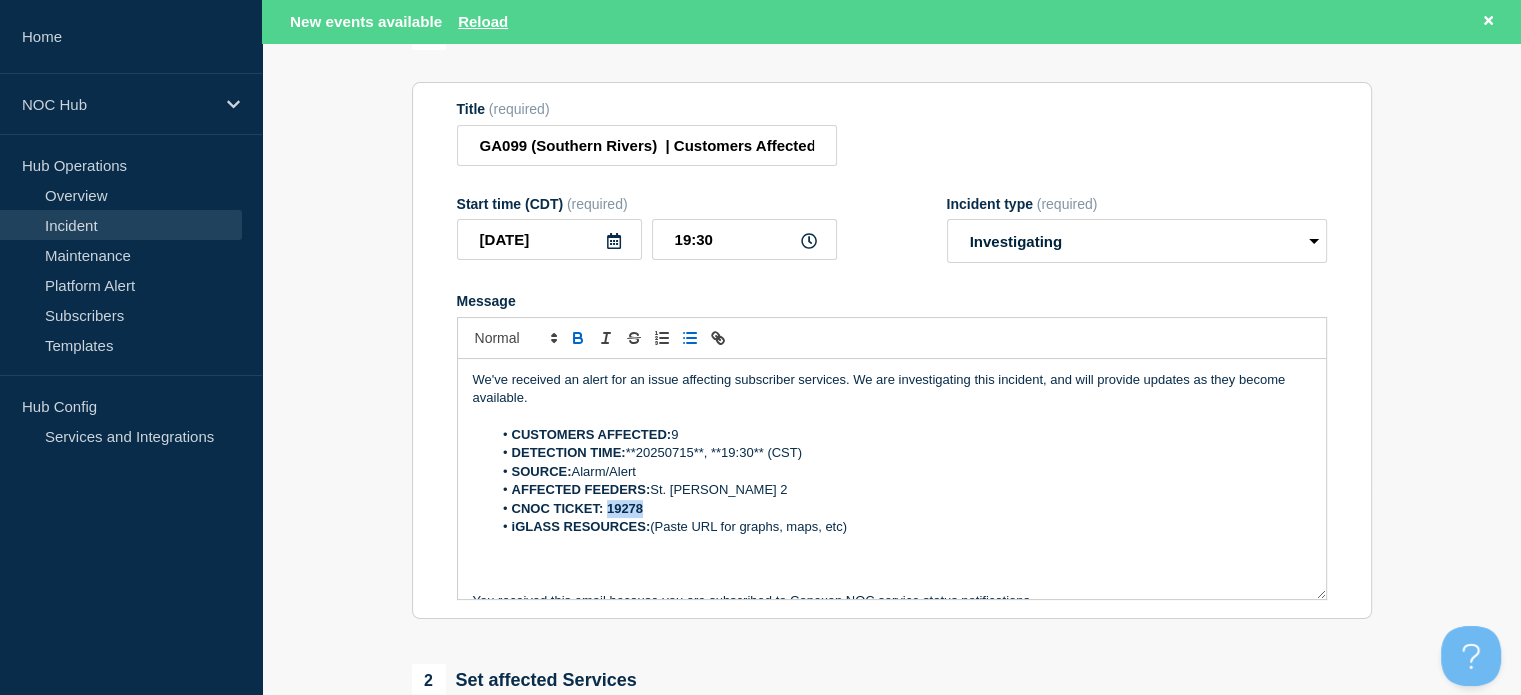 click on "19278" at bounding box center (625, 508) 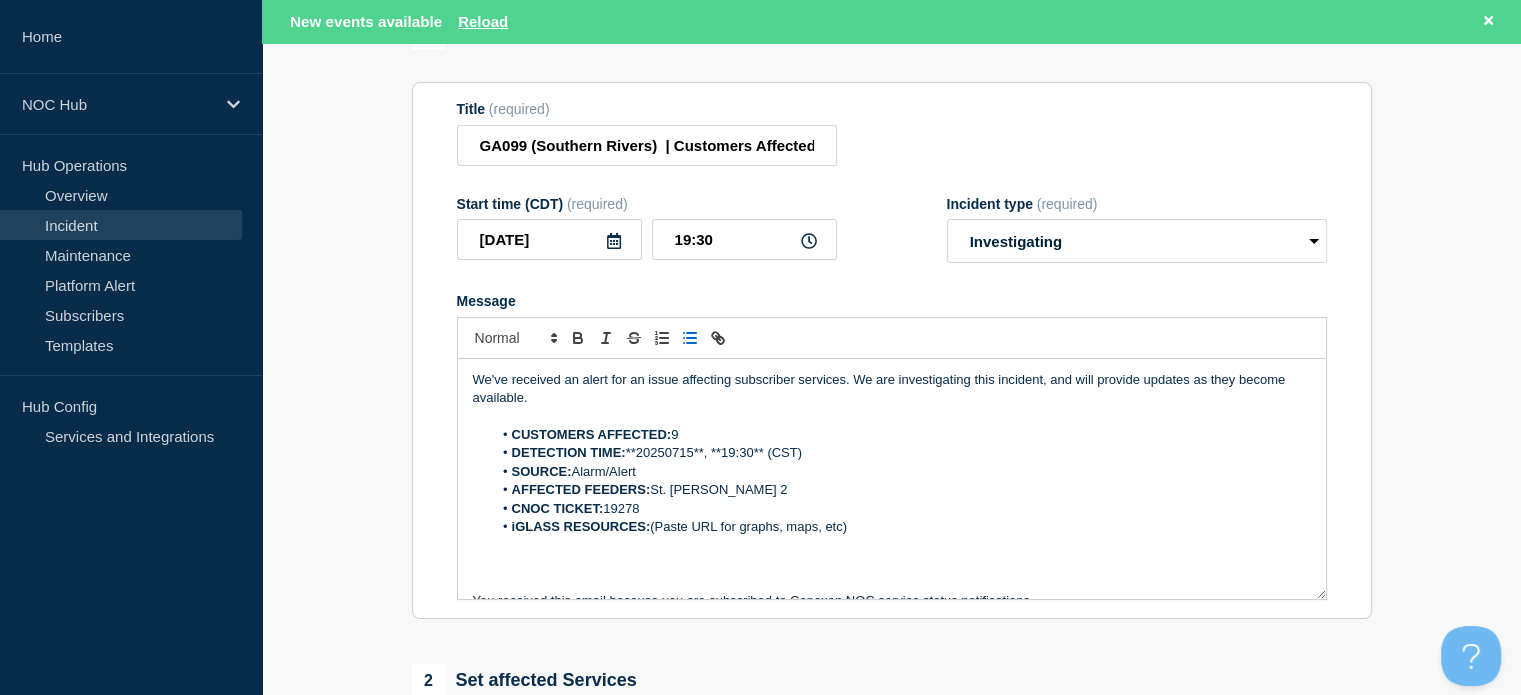 click on "AFFECTED FEEDERS:  St. Dennis Feeder 2" at bounding box center (901, 490) 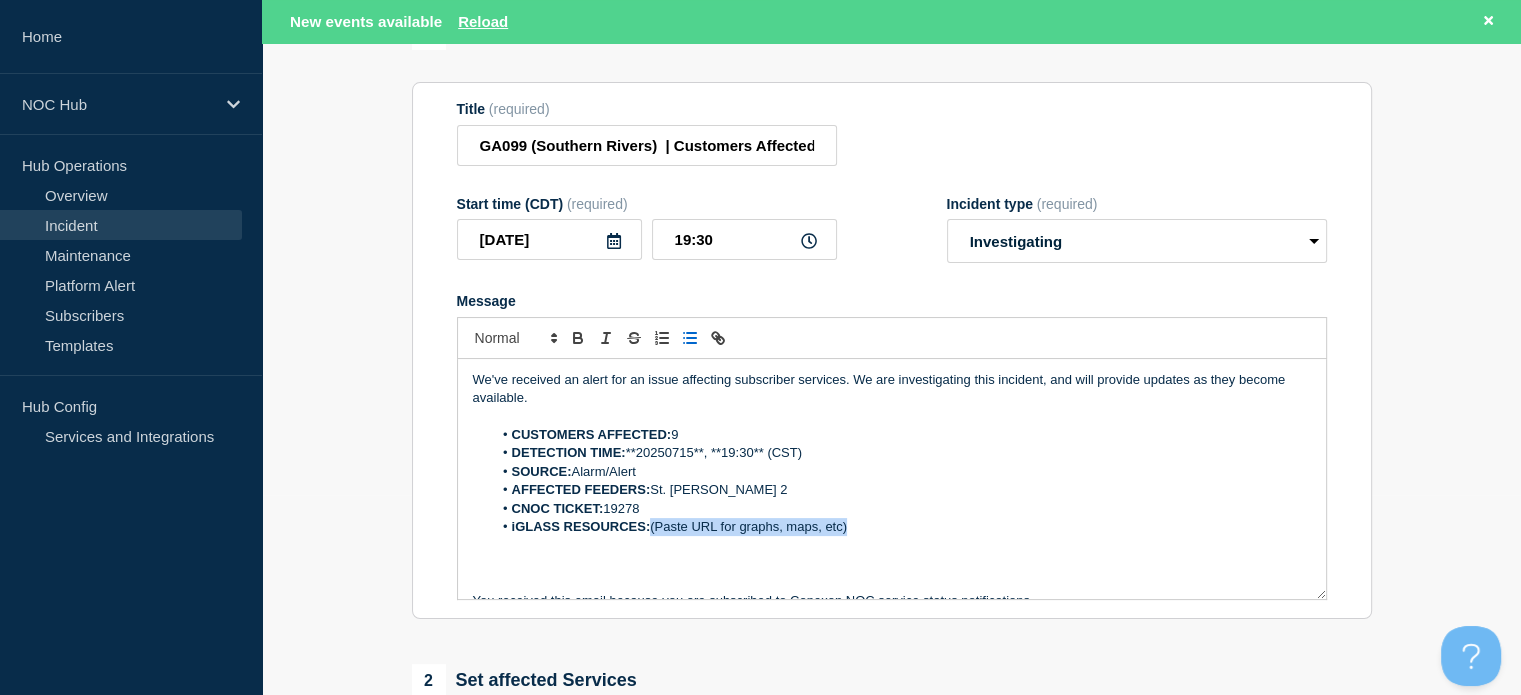 drag, startPoint x: 892, startPoint y: 530, endPoint x: 654, endPoint y: 539, distance: 238.1701 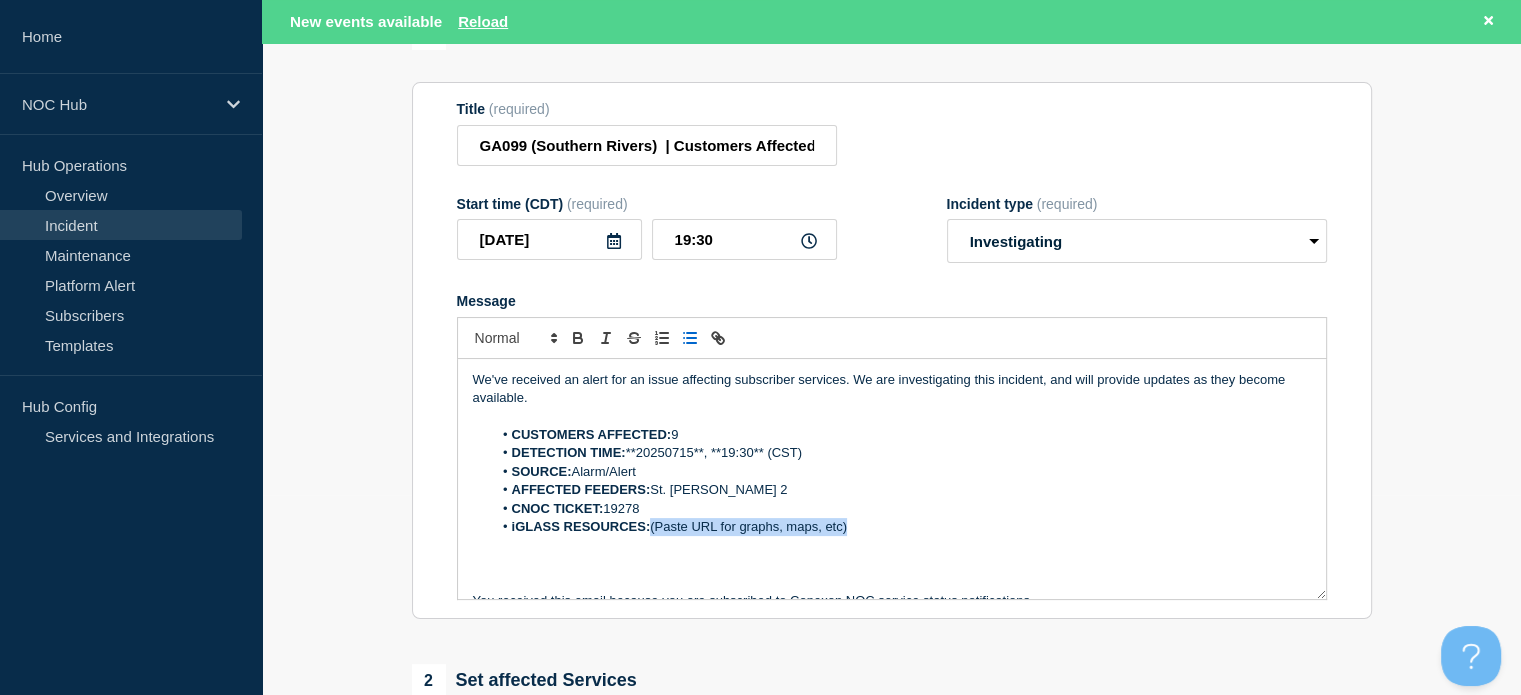 click on "iGLASS RESOURCES:  (Paste URL for graphs, maps, etc)" at bounding box center [901, 527] 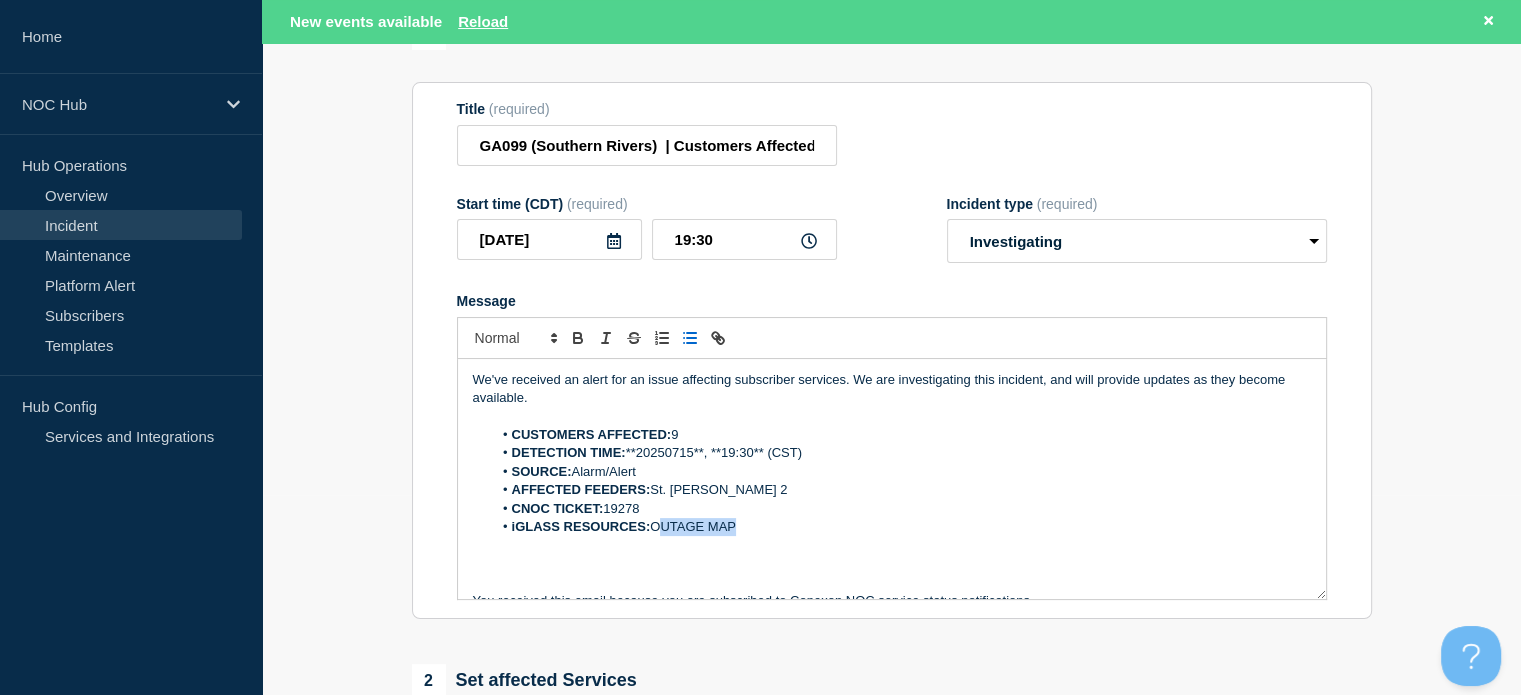 drag, startPoint x: 743, startPoint y: 536, endPoint x: 658, endPoint y: 523, distance: 85.98837 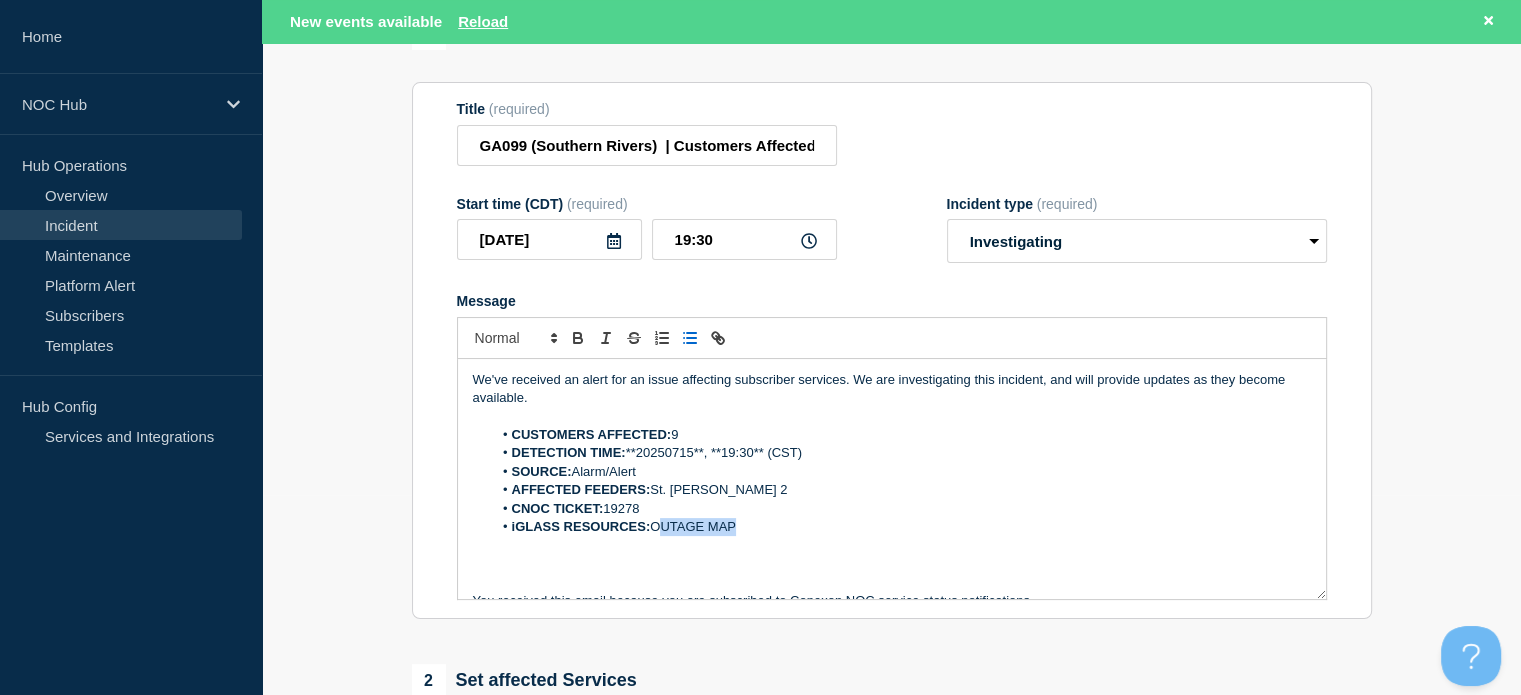 click on "iGLASS RESOURCES:  OUTAGE MAP" at bounding box center [901, 527] 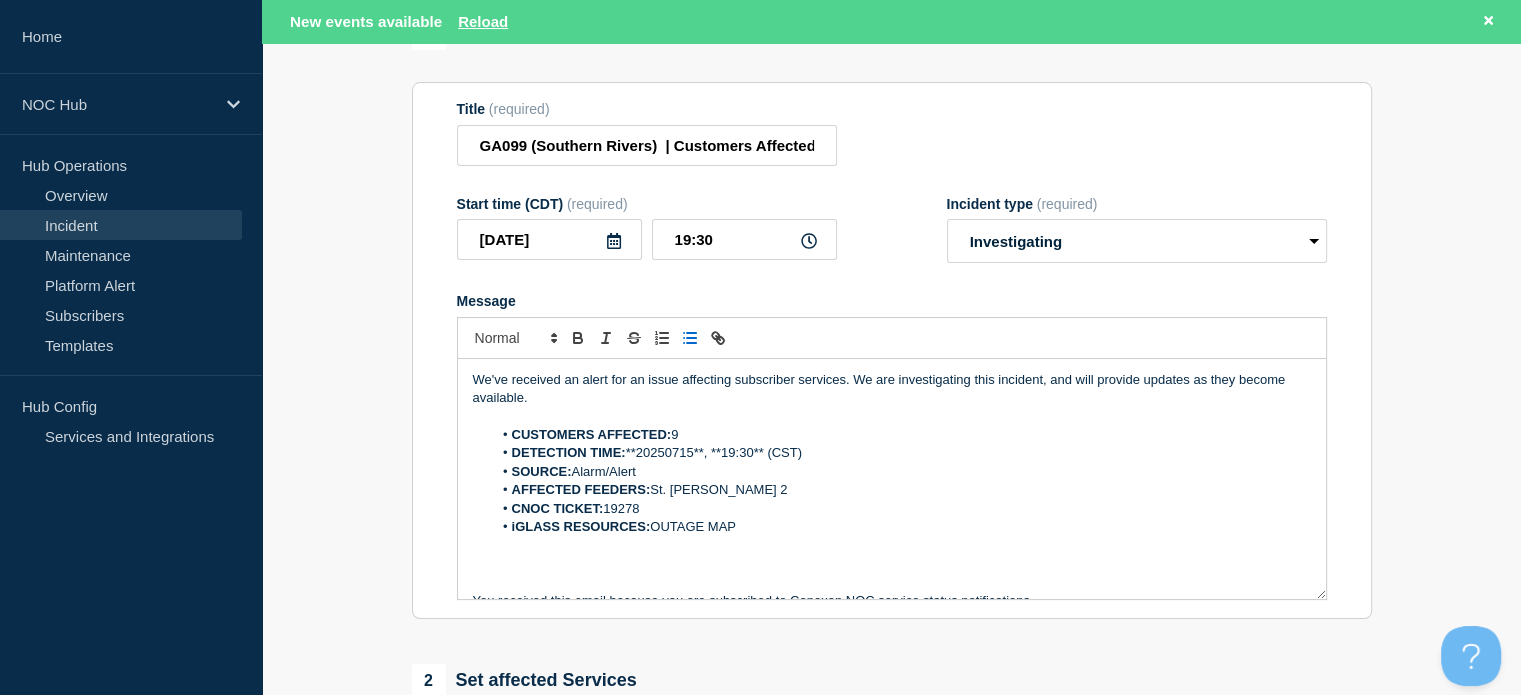 click on "AFFECTED FEEDERS:  St. Dennis Feeder 2" at bounding box center (901, 490) 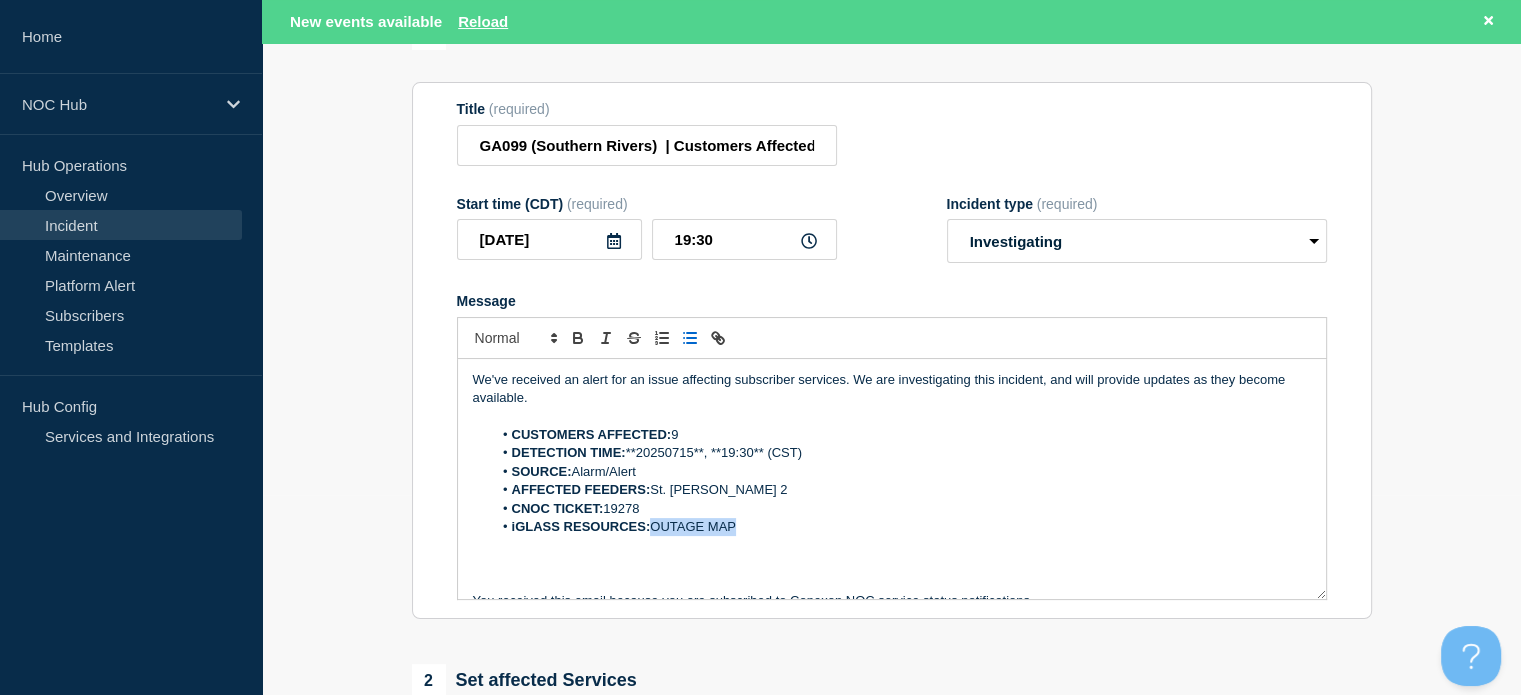 drag, startPoint x: 757, startPoint y: 529, endPoint x: 655, endPoint y: 532, distance: 102.044106 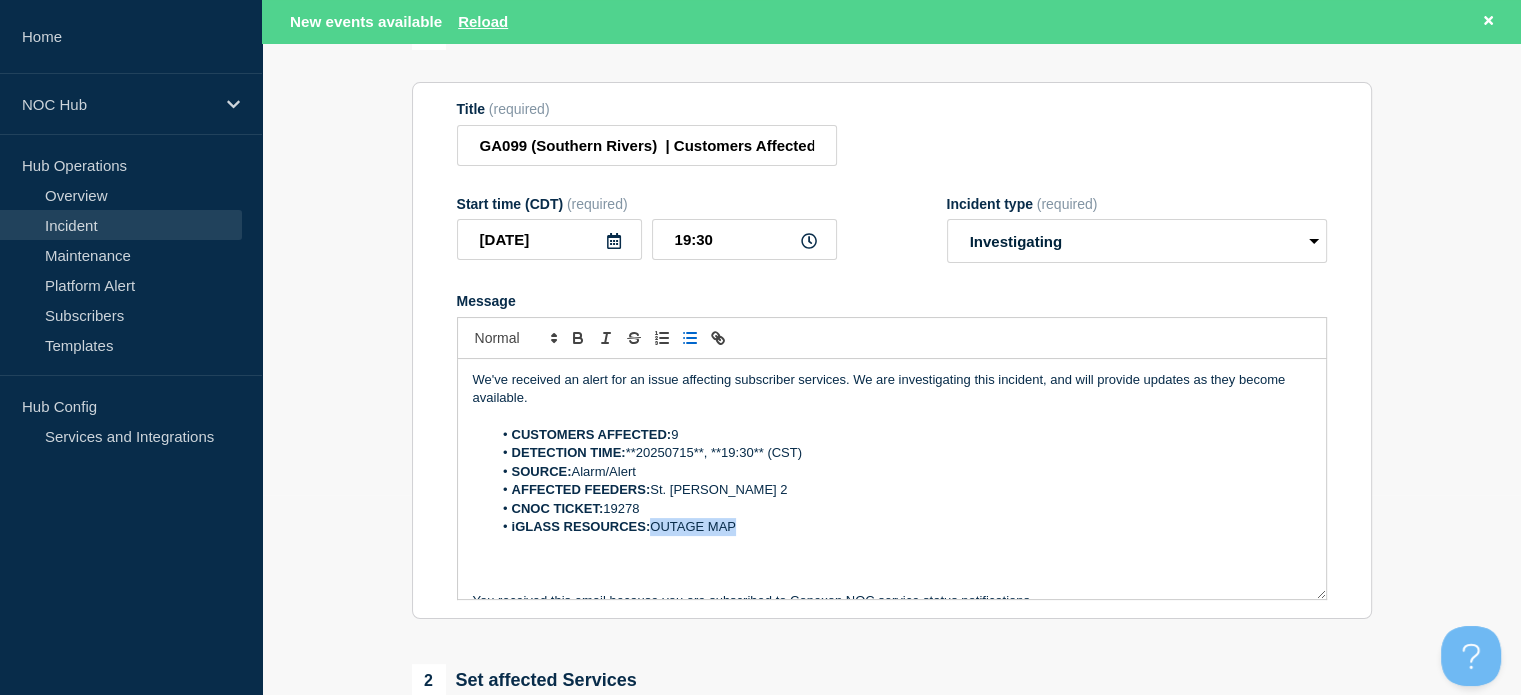 click on "iGLASS RESOURCES:  OUTAGE MAP" at bounding box center [901, 527] 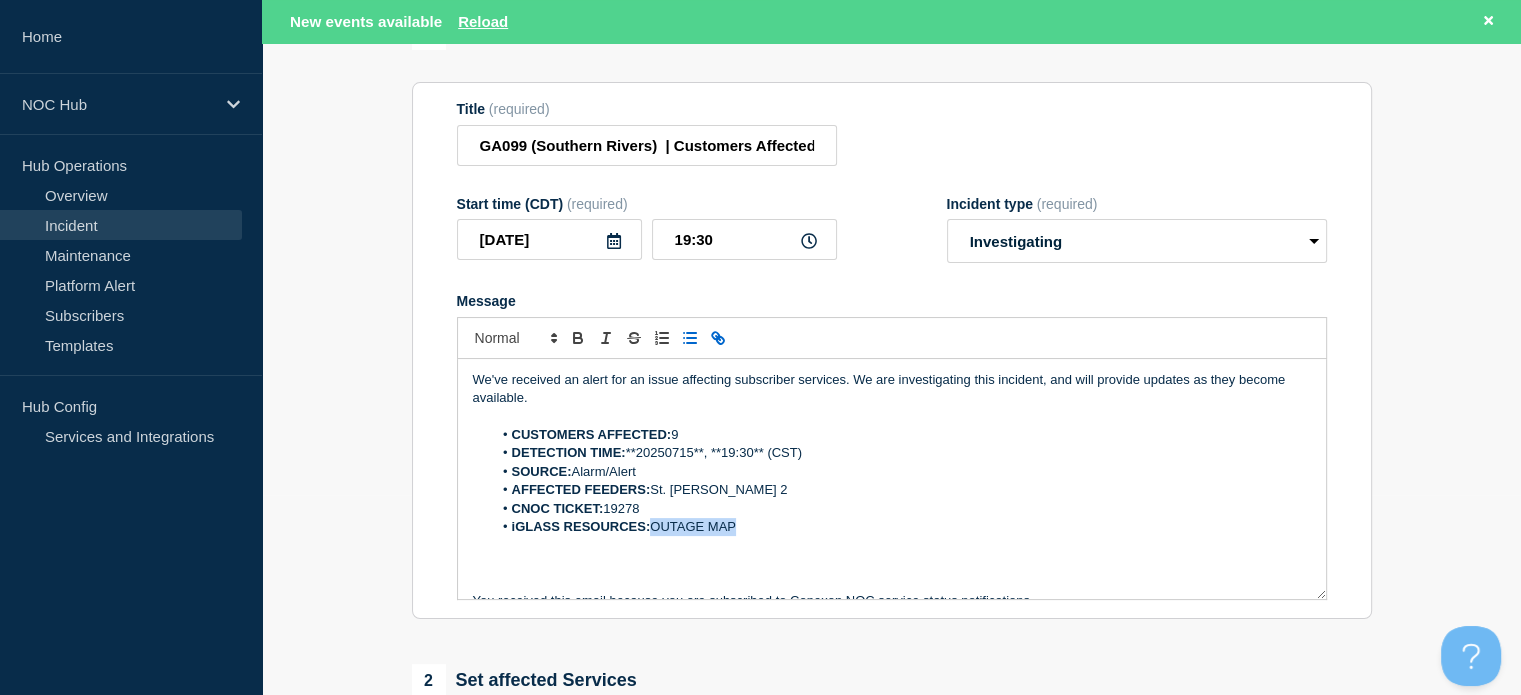 click 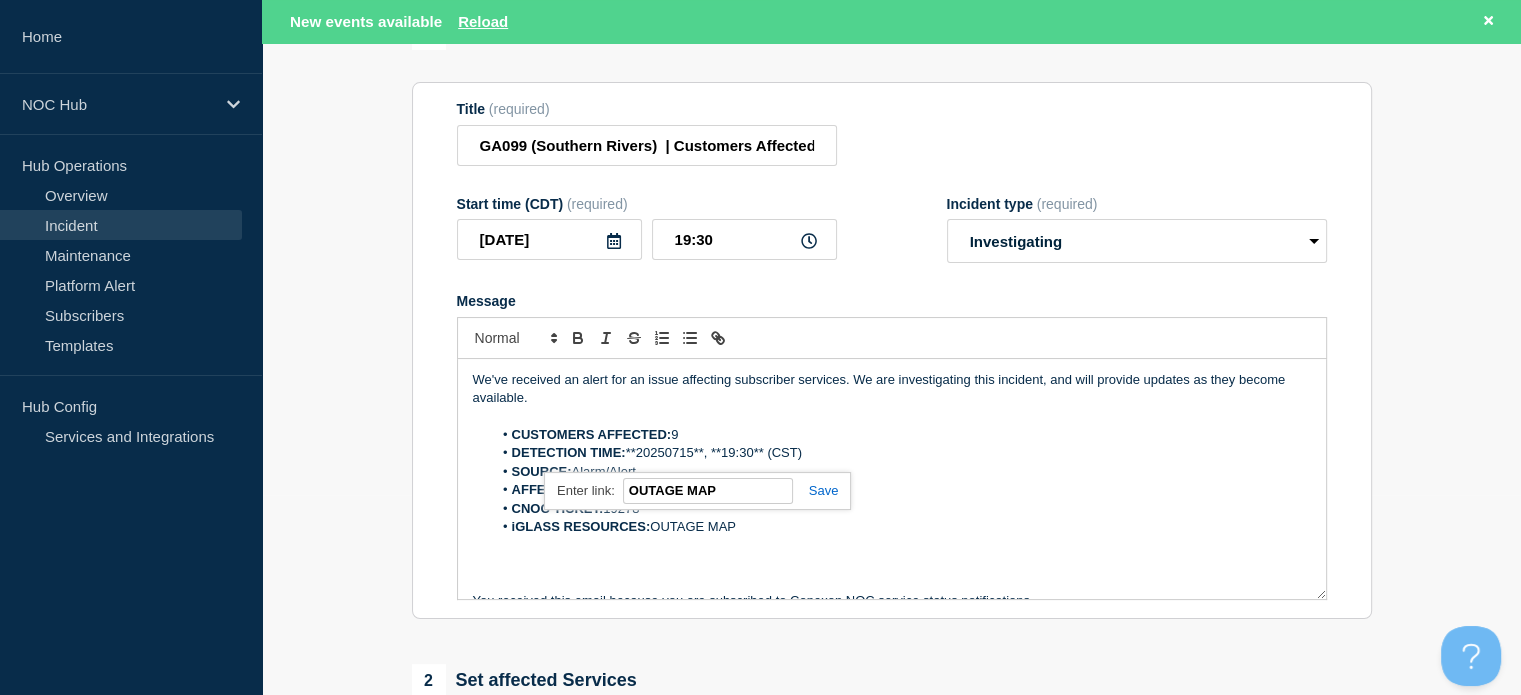 paste on "https://noc.iglass.net/jglass/maps/igo/conexon-connect/devices/smx__GA099%20(Southern%20Rivers):St%20Dennis%20Feeder%2002" 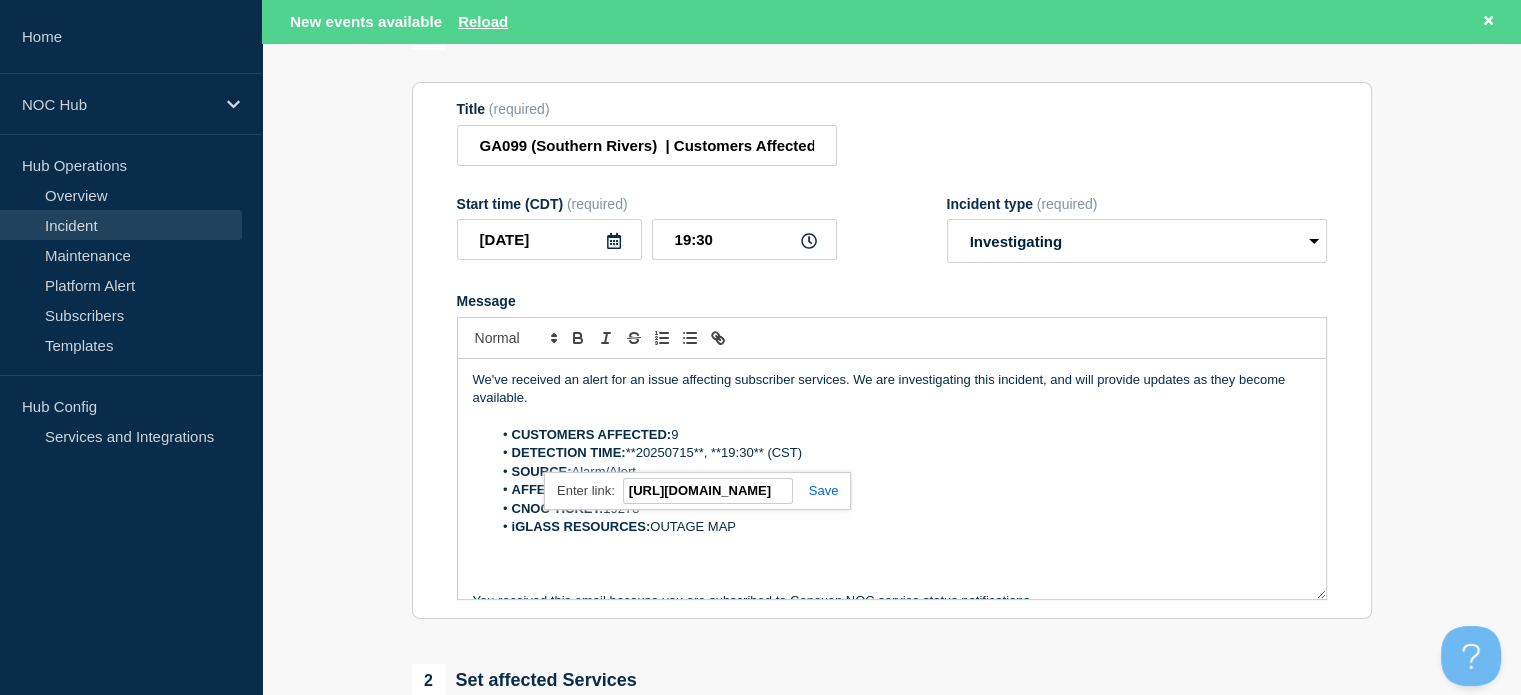 scroll, scrollTop: 0, scrollLeft: 673, axis: horizontal 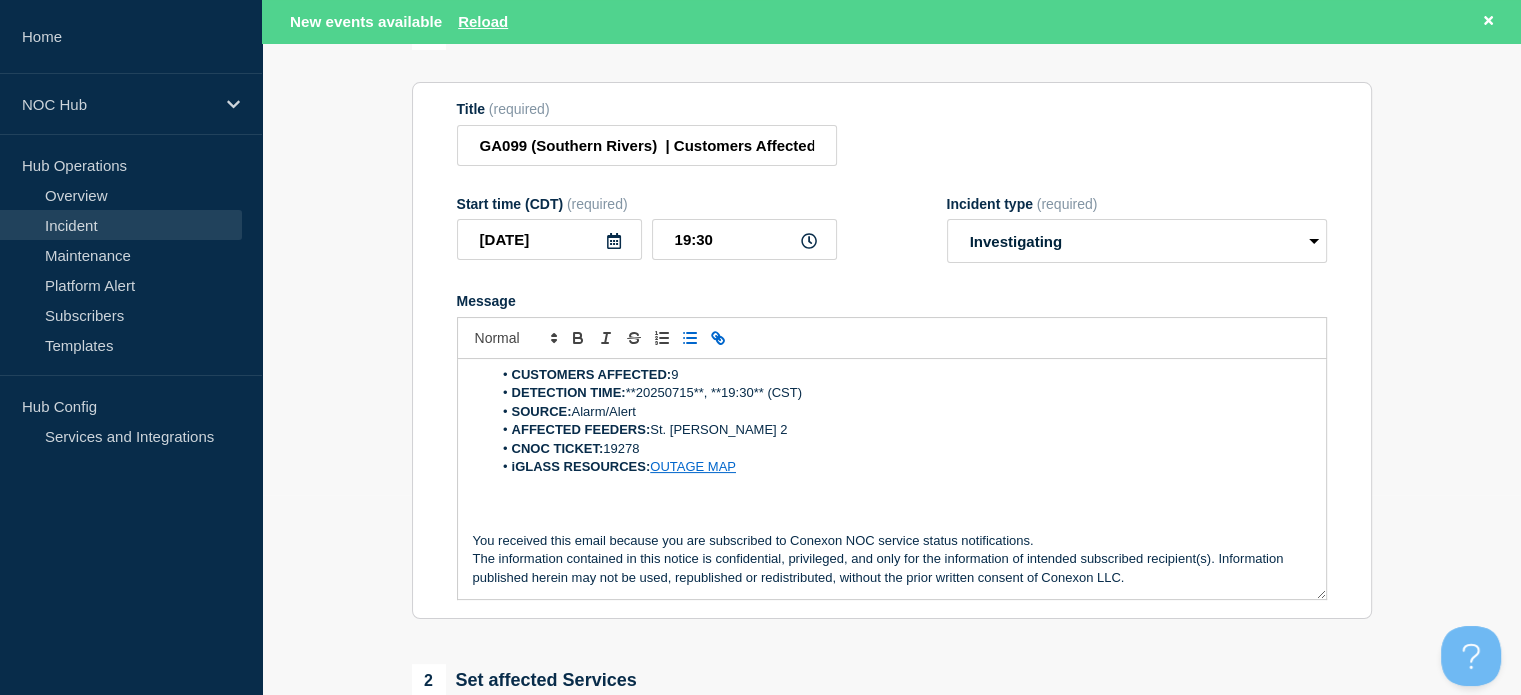 click at bounding box center [892, 504] 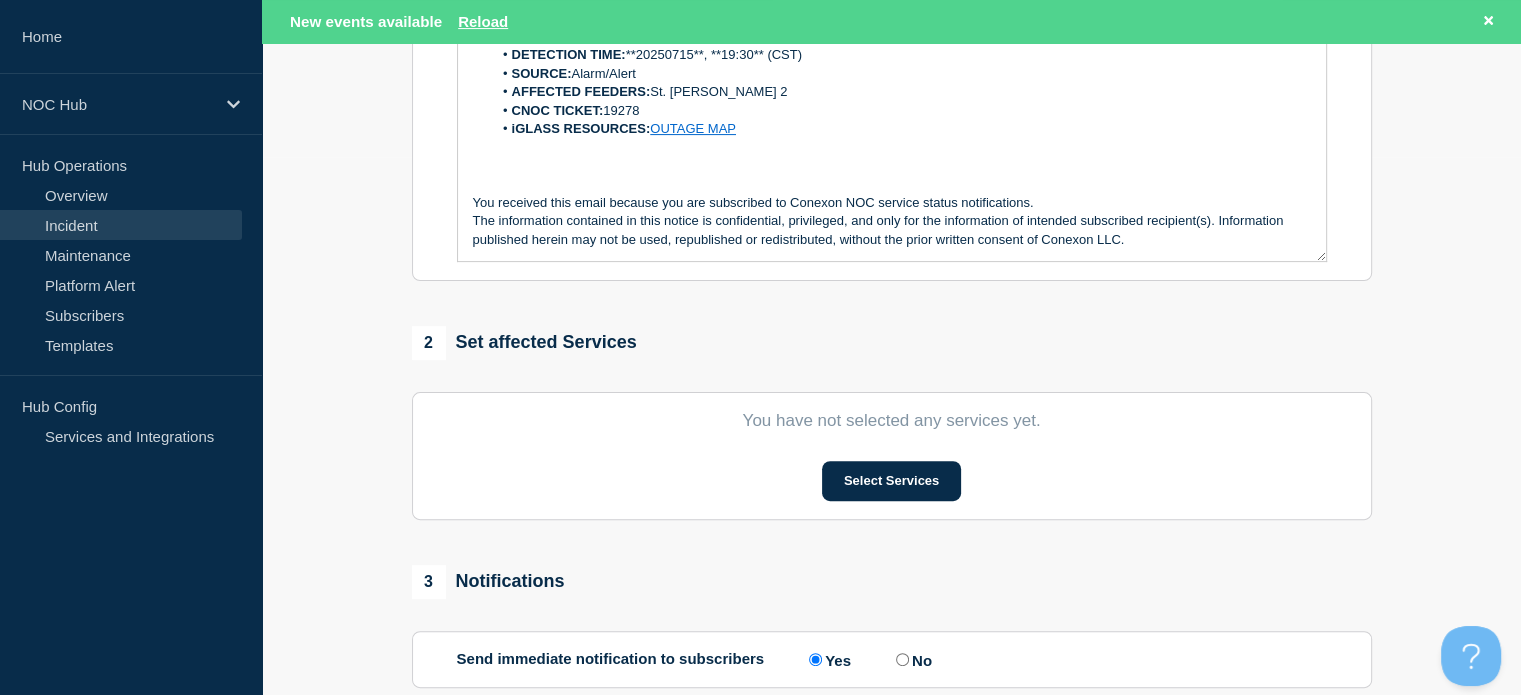 scroll, scrollTop: 600, scrollLeft: 0, axis: vertical 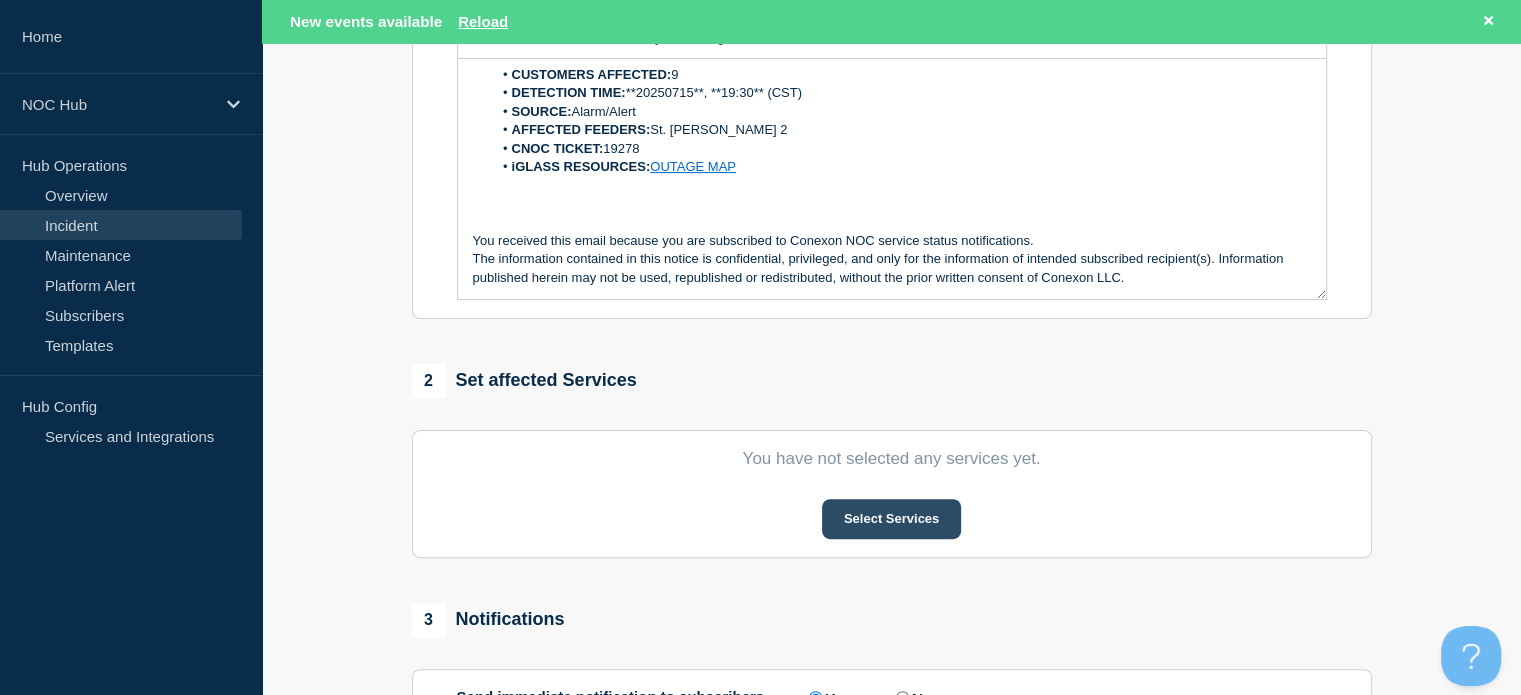 click on "Select Services" at bounding box center [891, 519] 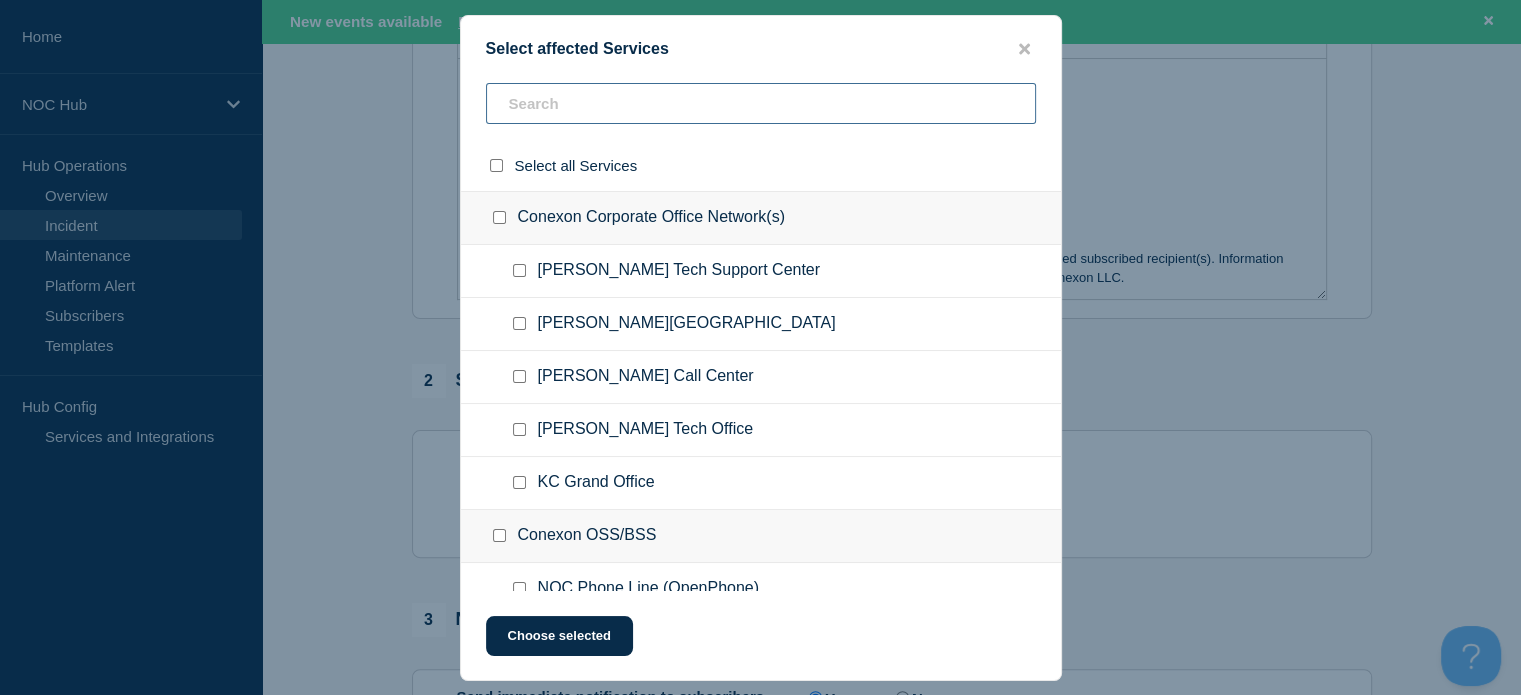 click at bounding box center (761, 103) 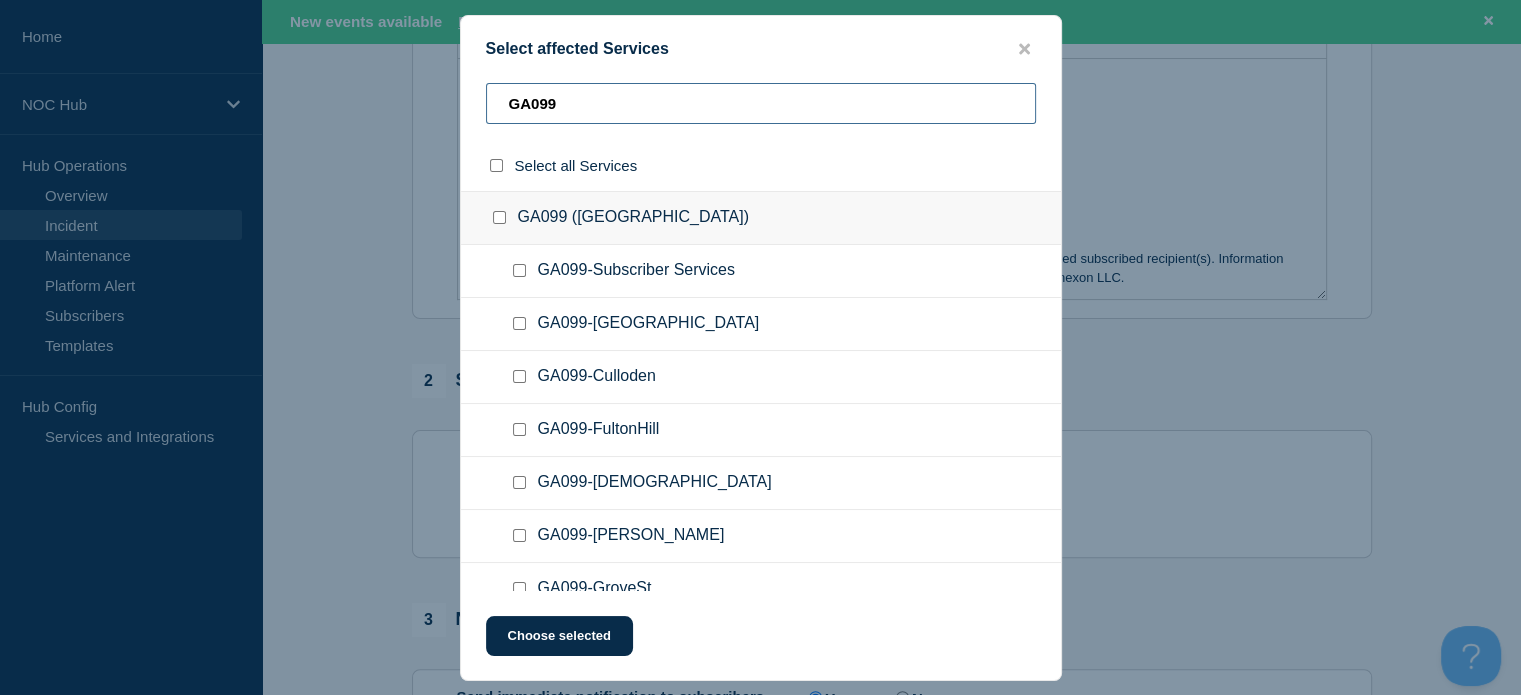 type on "GA099" 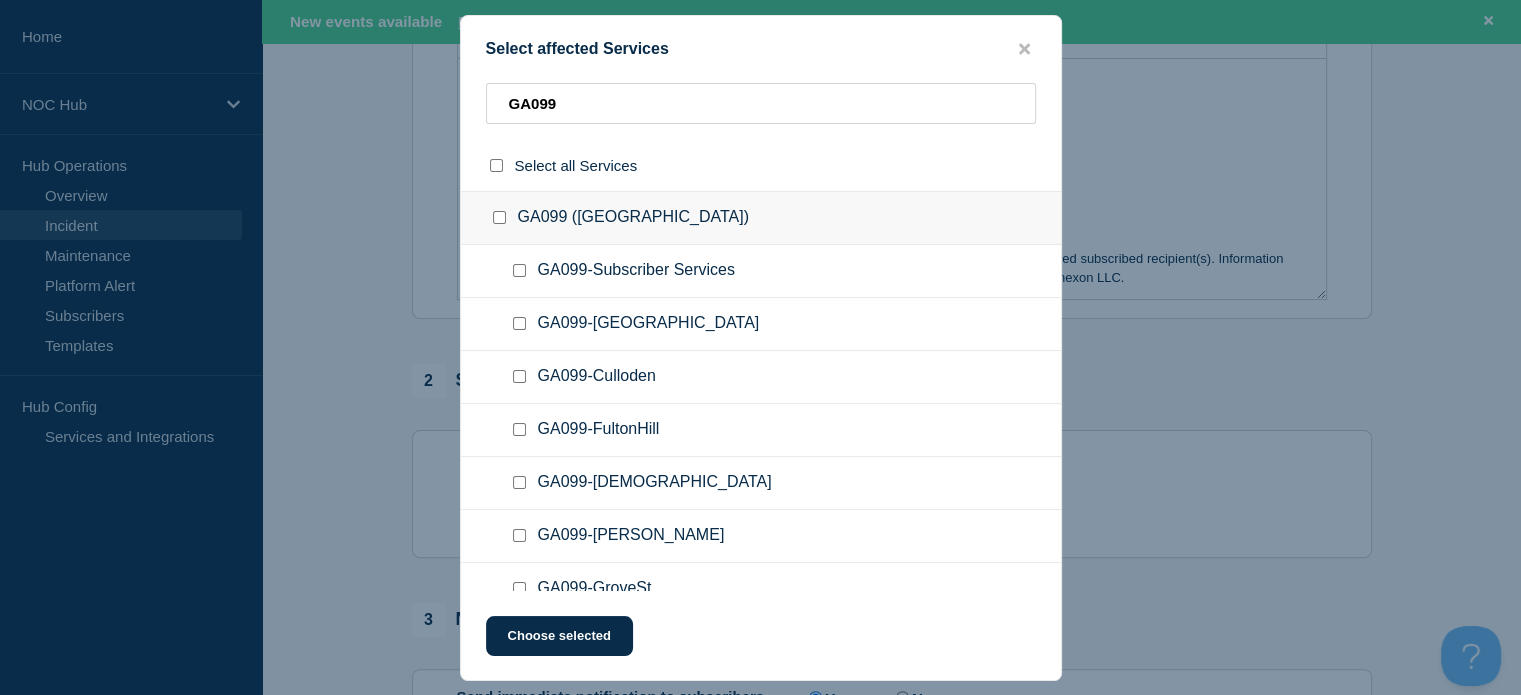 click at bounding box center (519, 270) 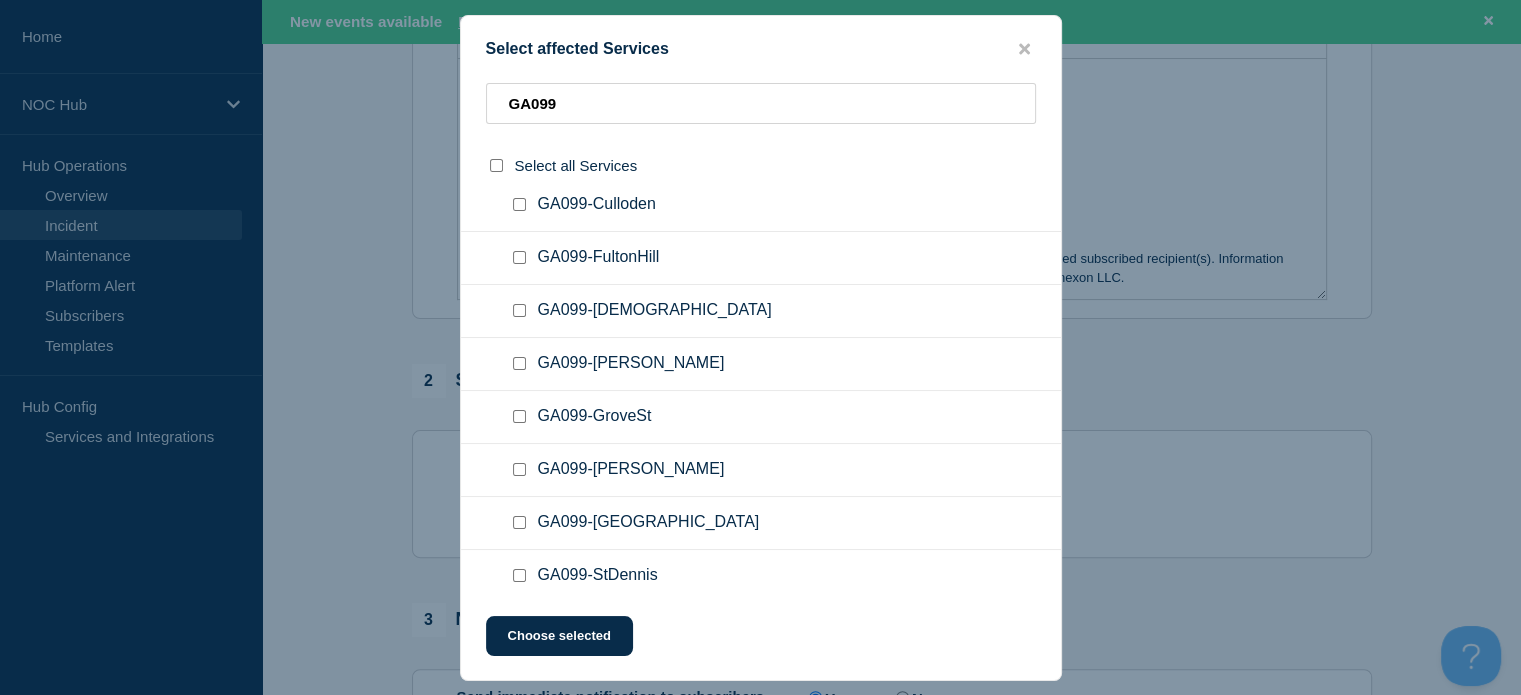 scroll, scrollTop: 287, scrollLeft: 0, axis: vertical 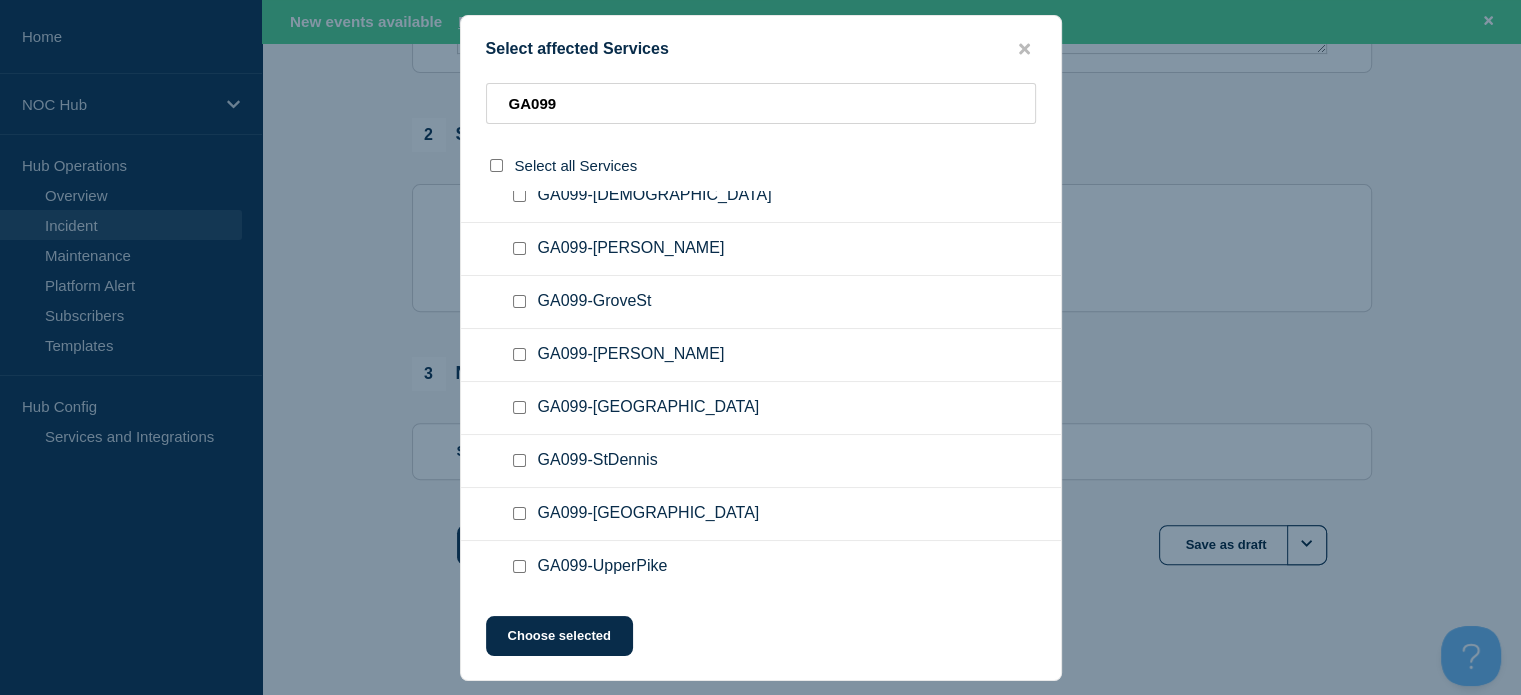 click at bounding box center [519, 460] 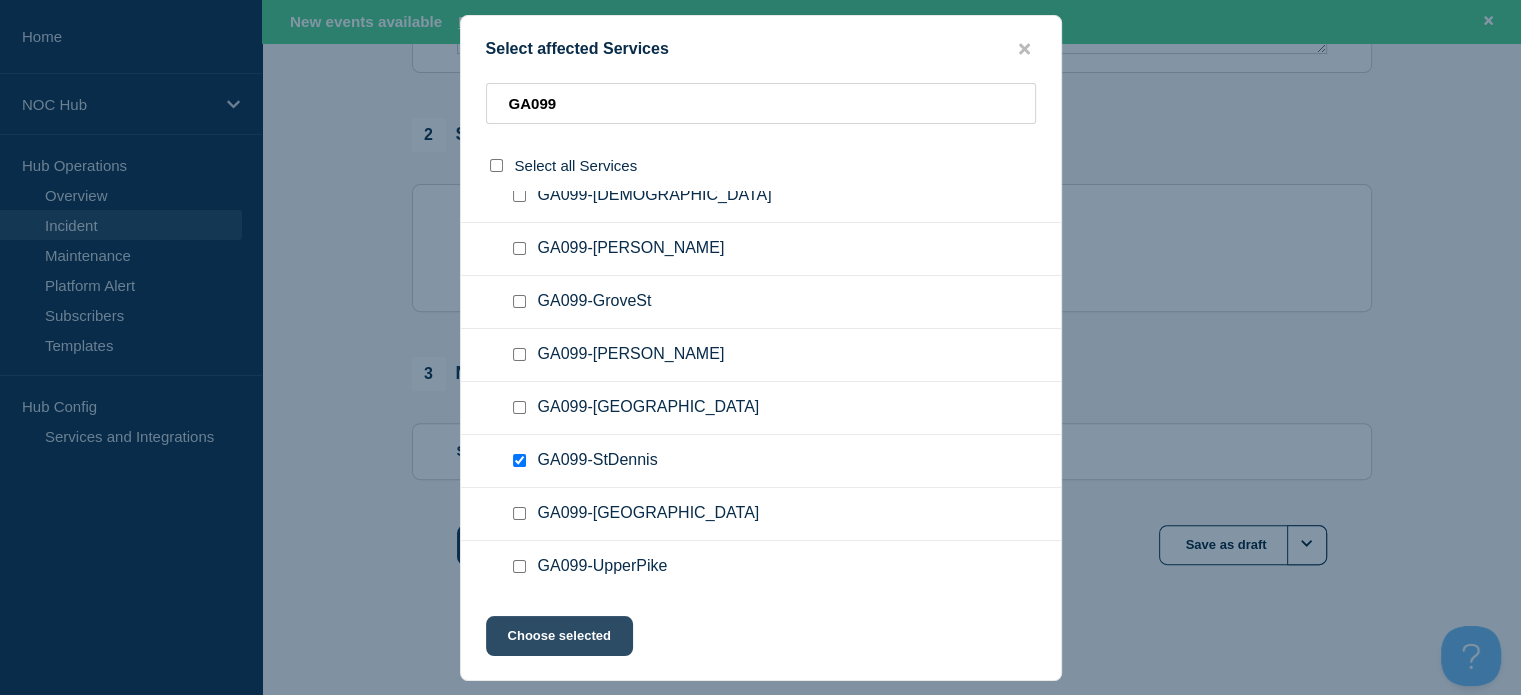 click on "Choose selected" 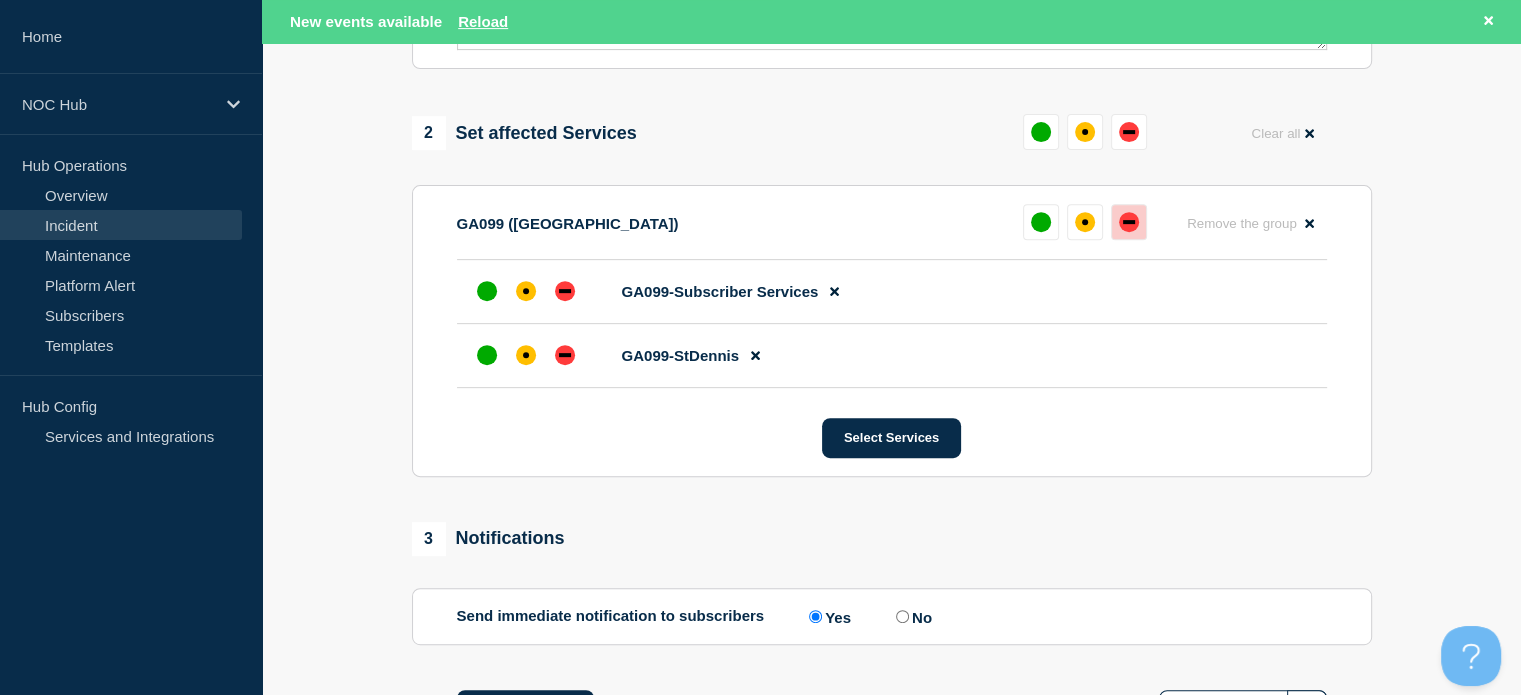 click at bounding box center (1129, 222) 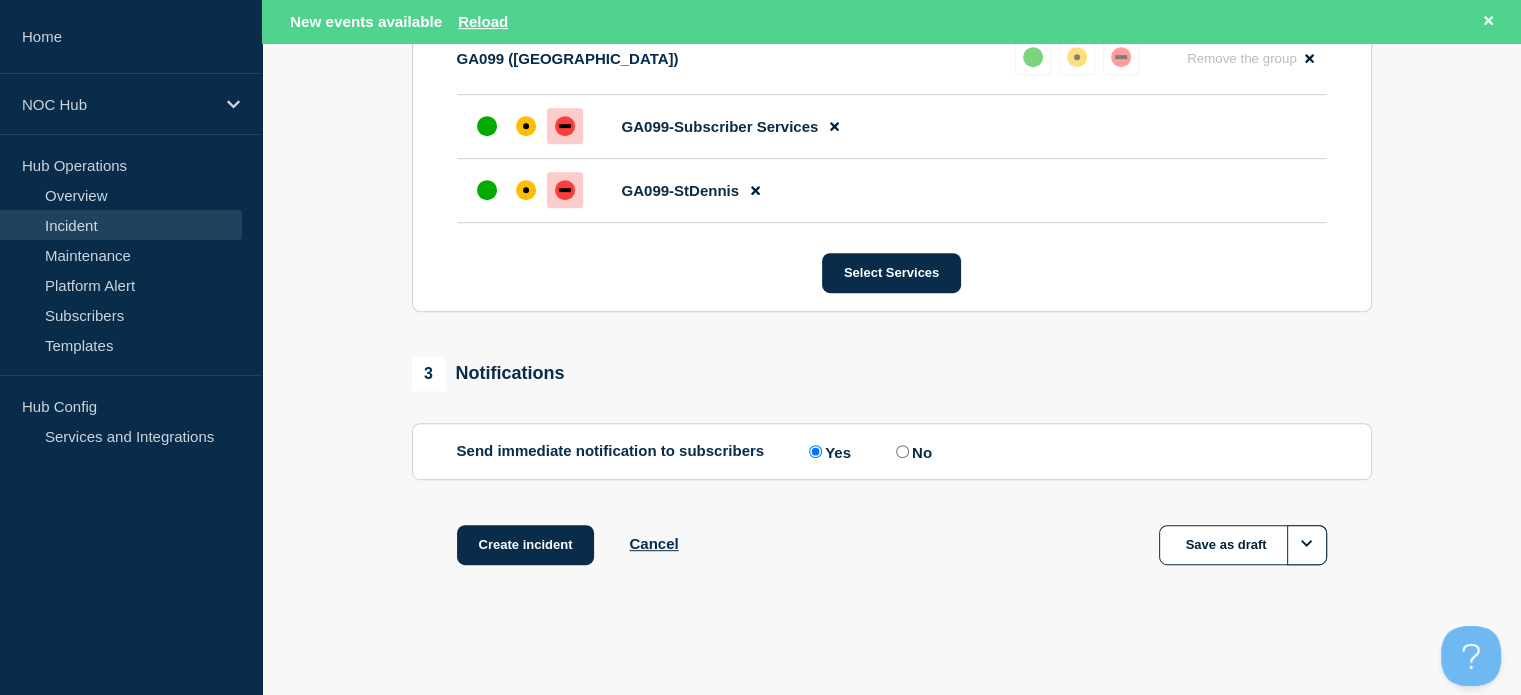 scroll, scrollTop: 923, scrollLeft: 0, axis: vertical 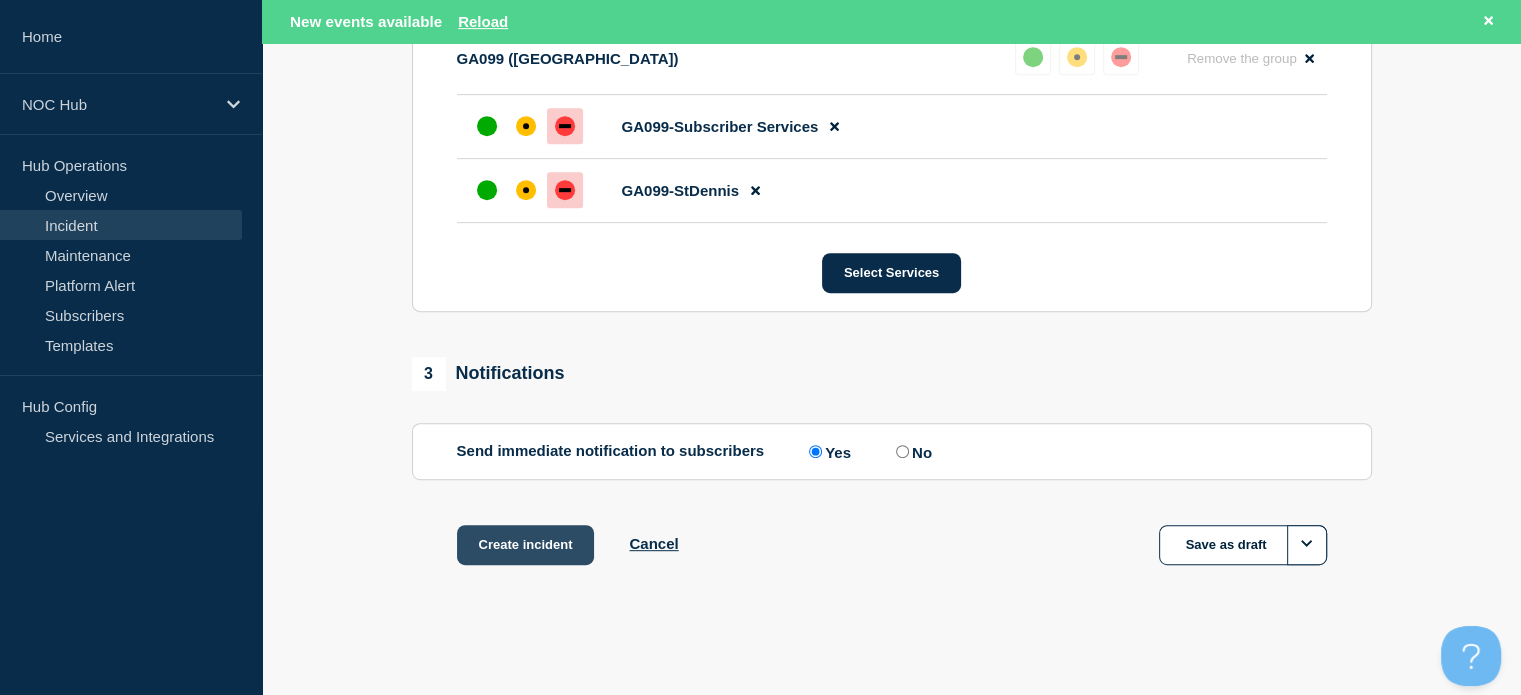 click on "Create incident" at bounding box center [526, 545] 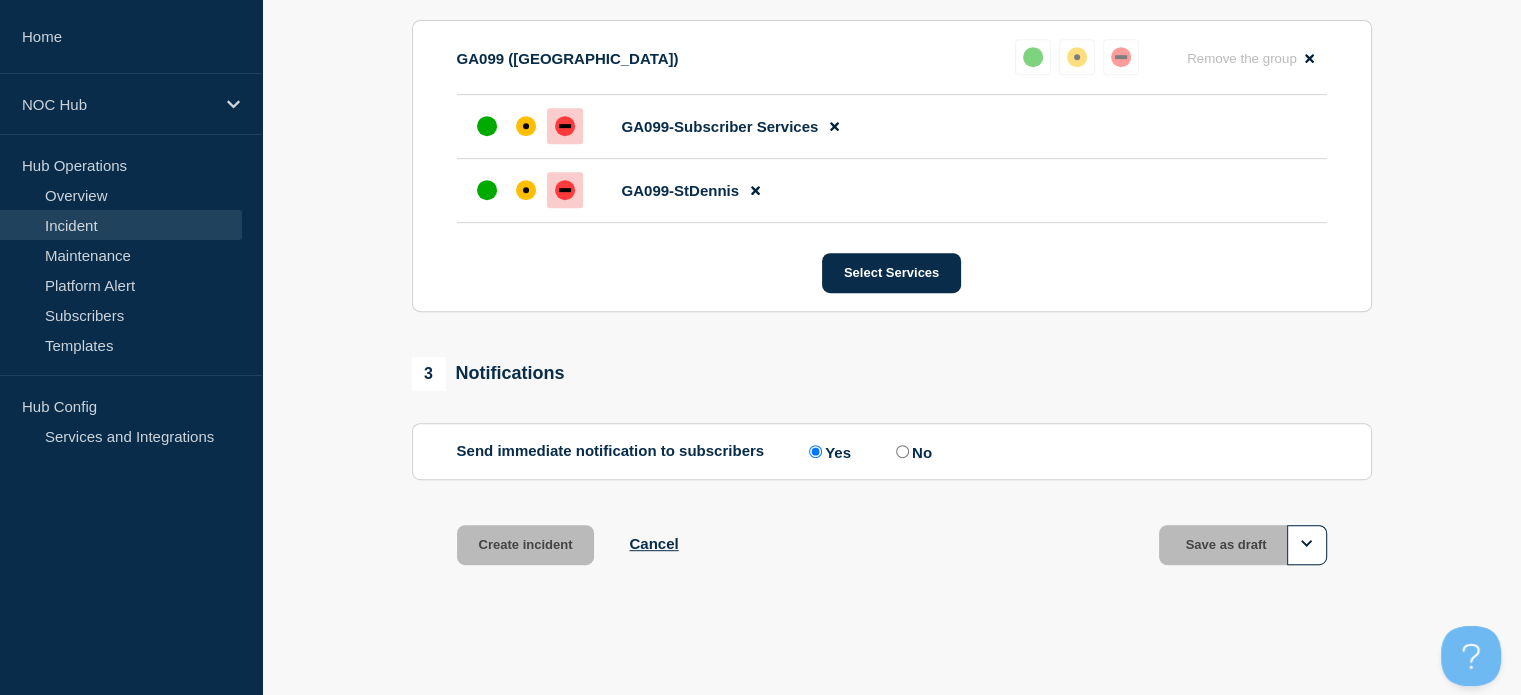scroll, scrollTop: 880, scrollLeft: 0, axis: vertical 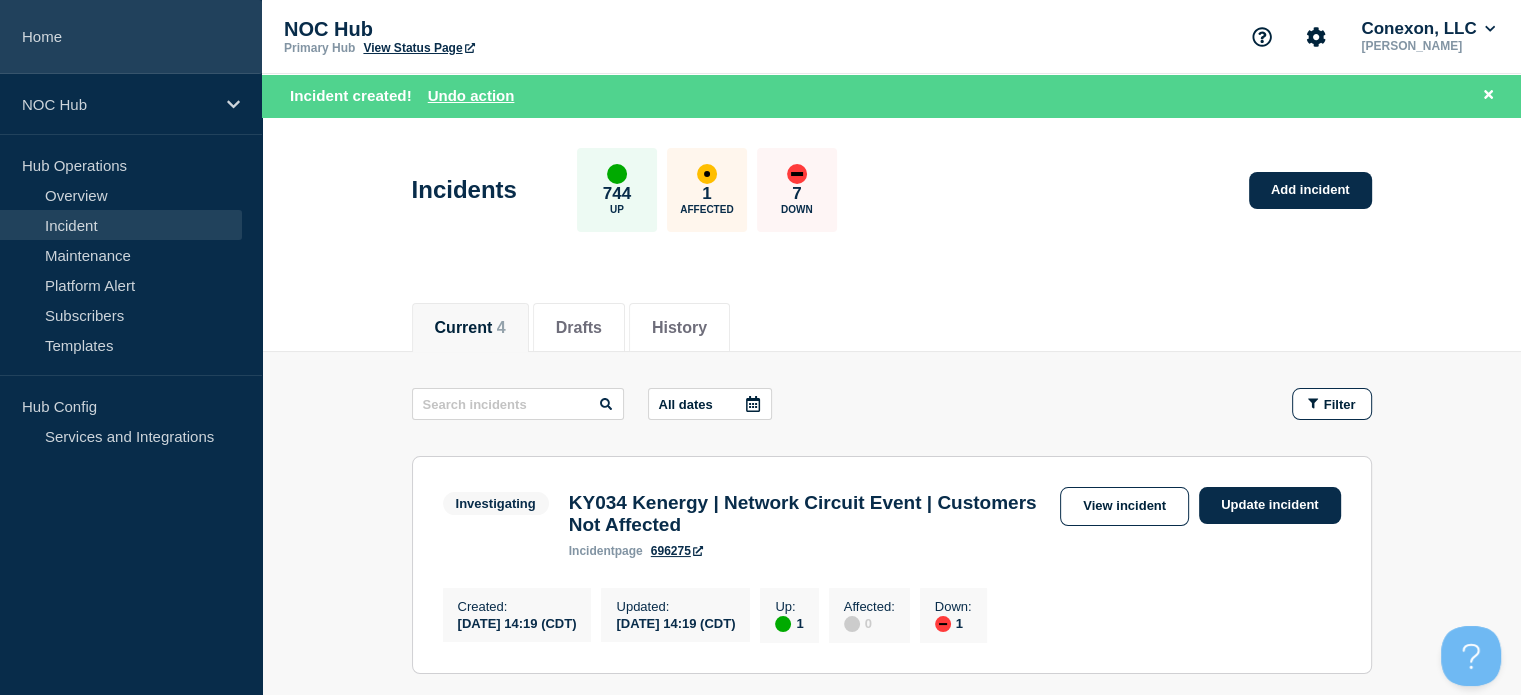 click on "Home" at bounding box center [131, 37] 